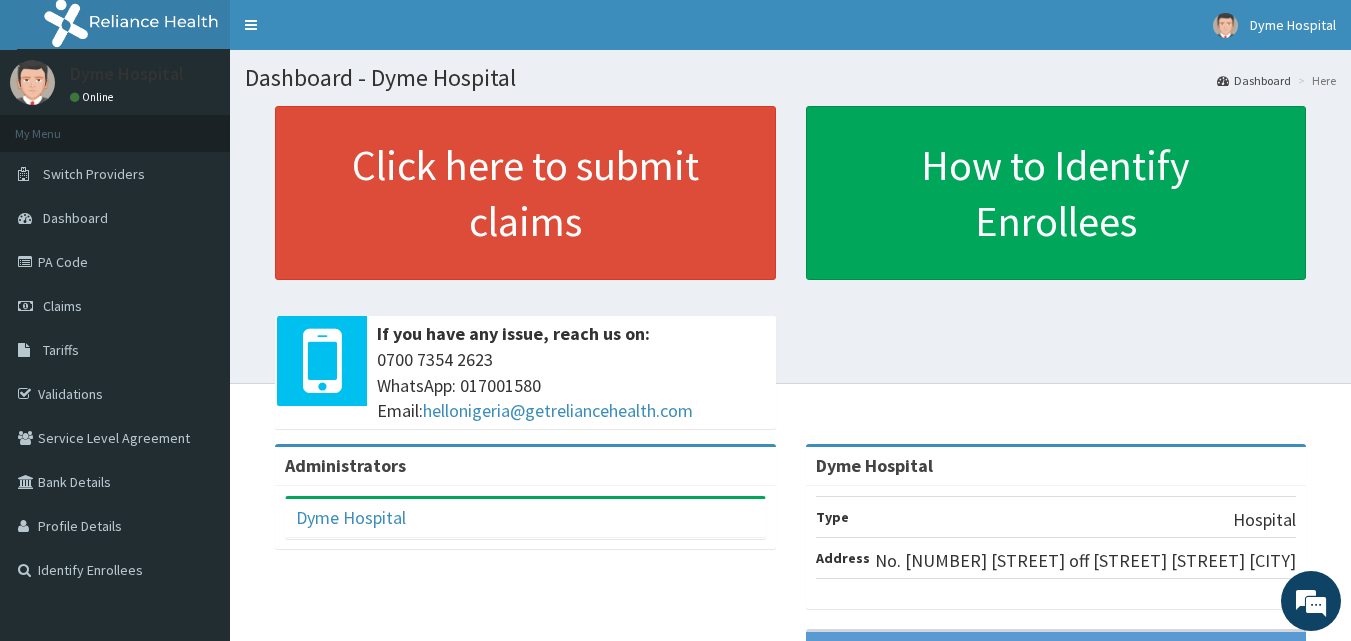 scroll, scrollTop: 0, scrollLeft: 0, axis: both 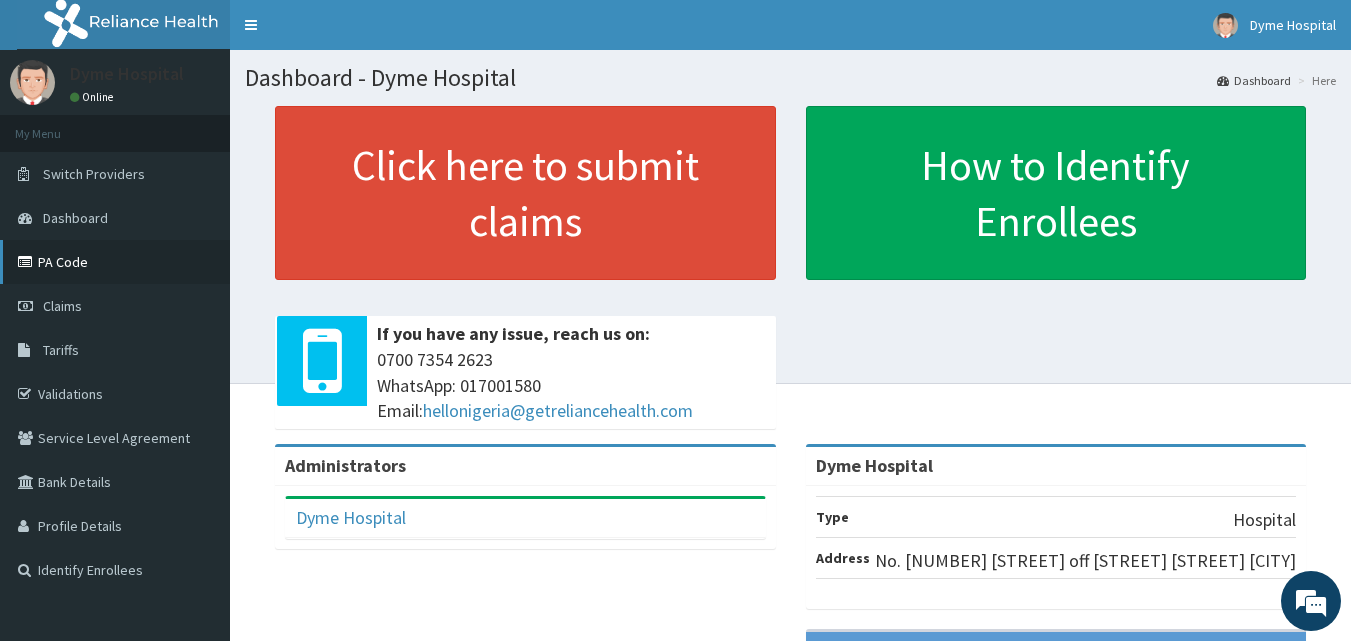 click on "PA Code" at bounding box center (115, 262) 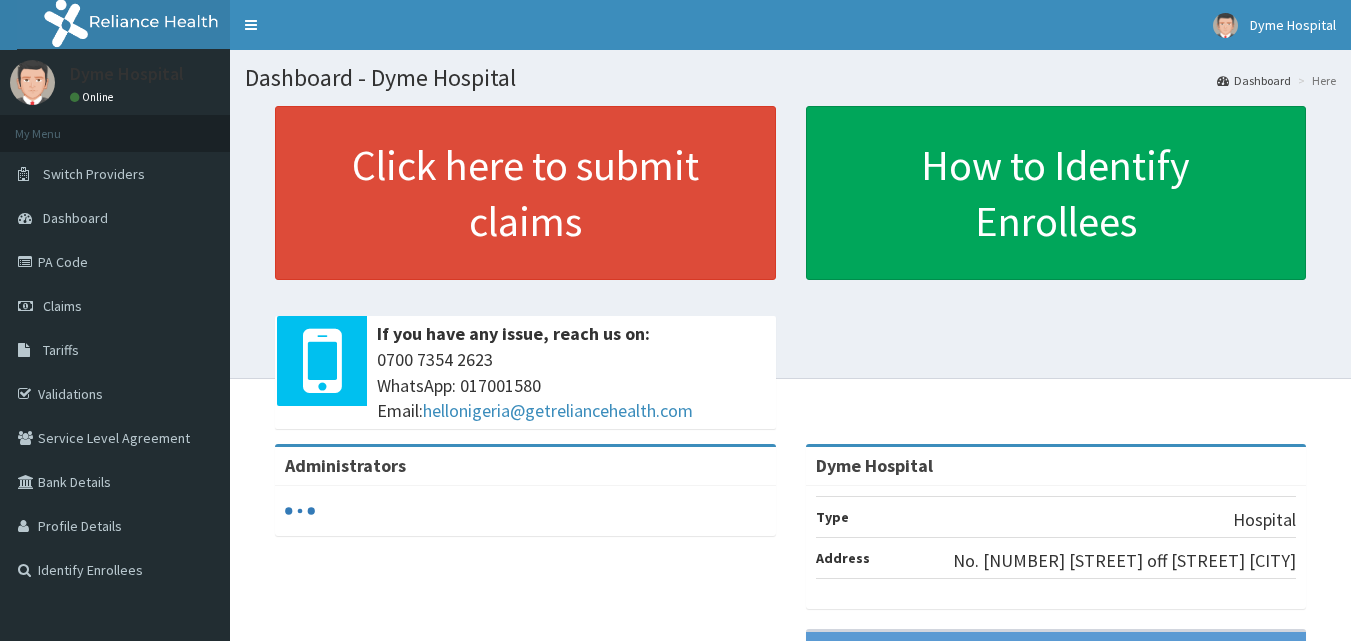 scroll, scrollTop: 300, scrollLeft: 0, axis: vertical 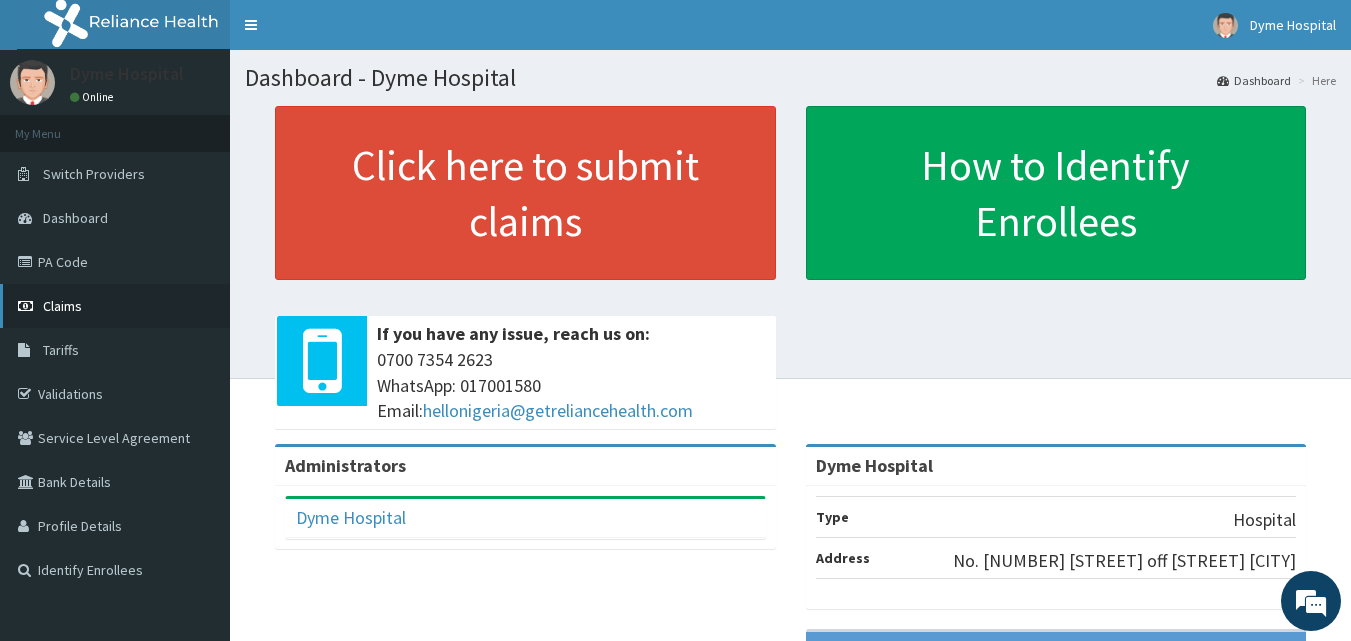 click on "Claims" at bounding box center (62, 306) 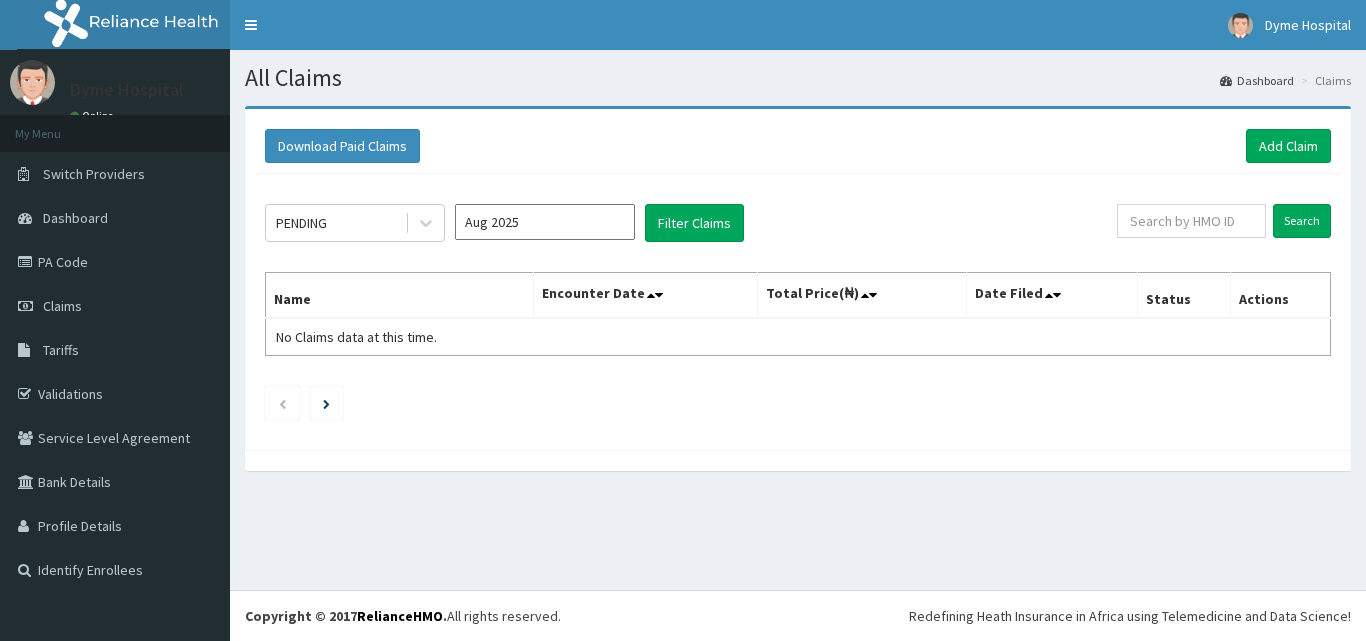scroll, scrollTop: 0, scrollLeft: 0, axis: both 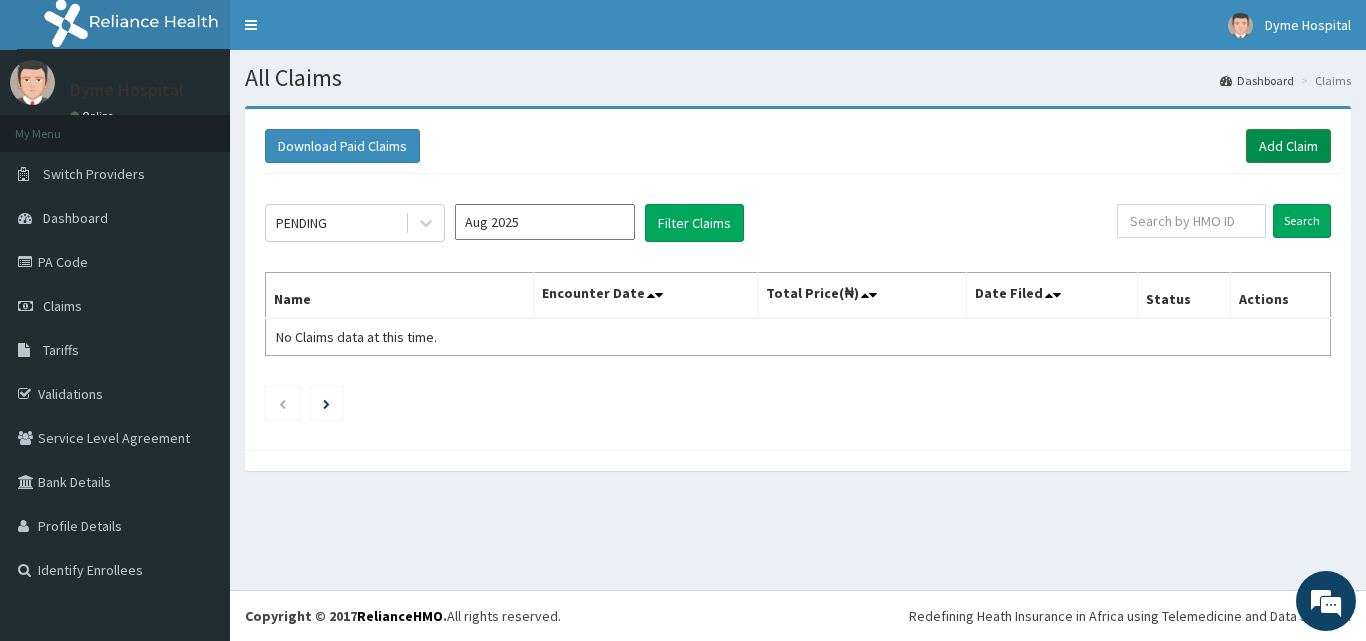 click on "Add Claim" at bounding box center (1288, 146) 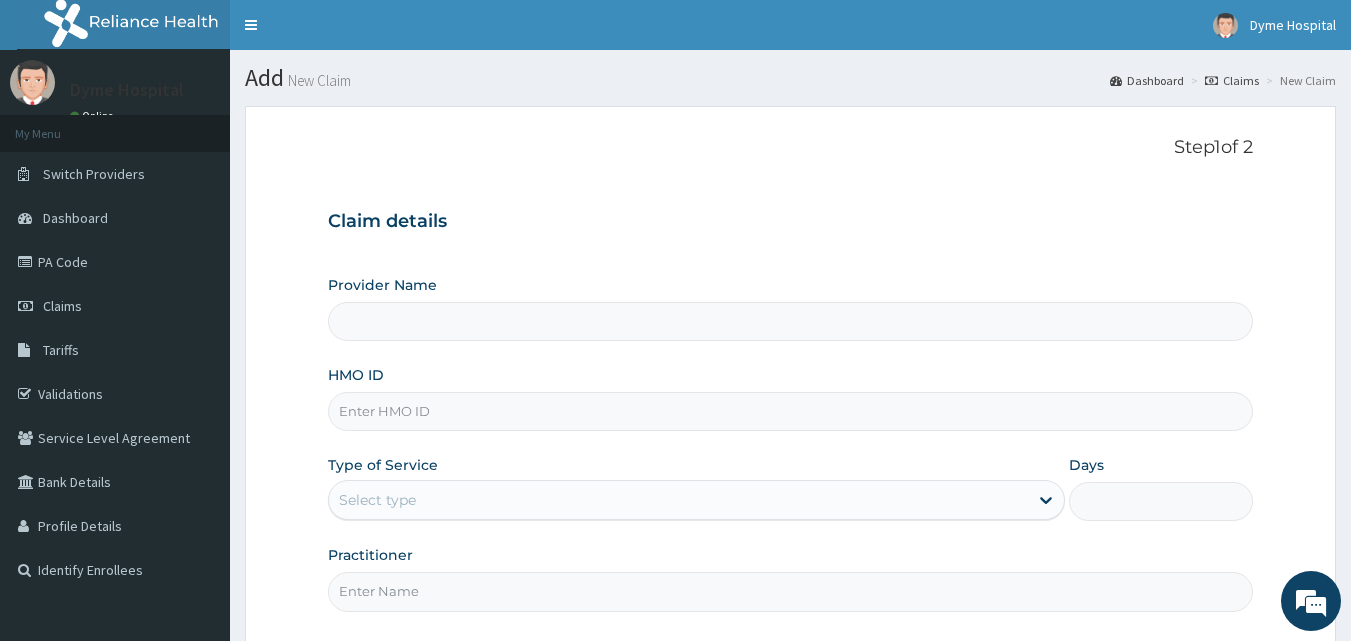 scroll, scrollTop: 0, scrollLeft: 0, axis: both 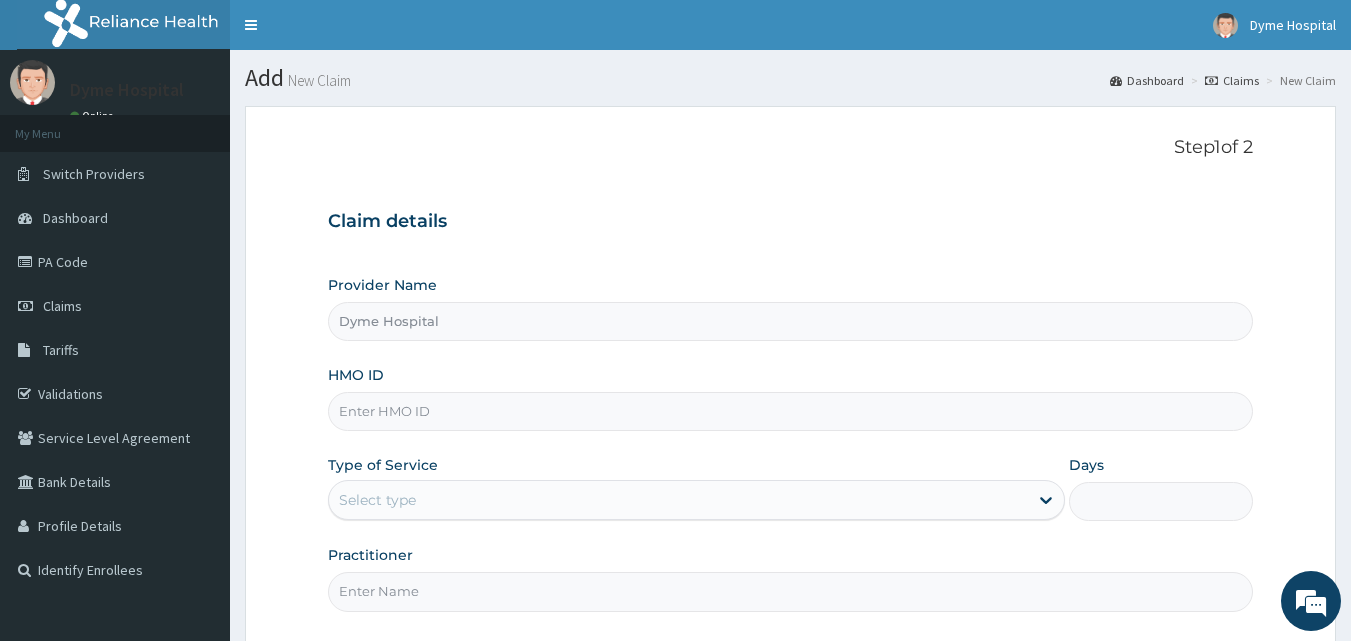 paste on "FME/10015/B" 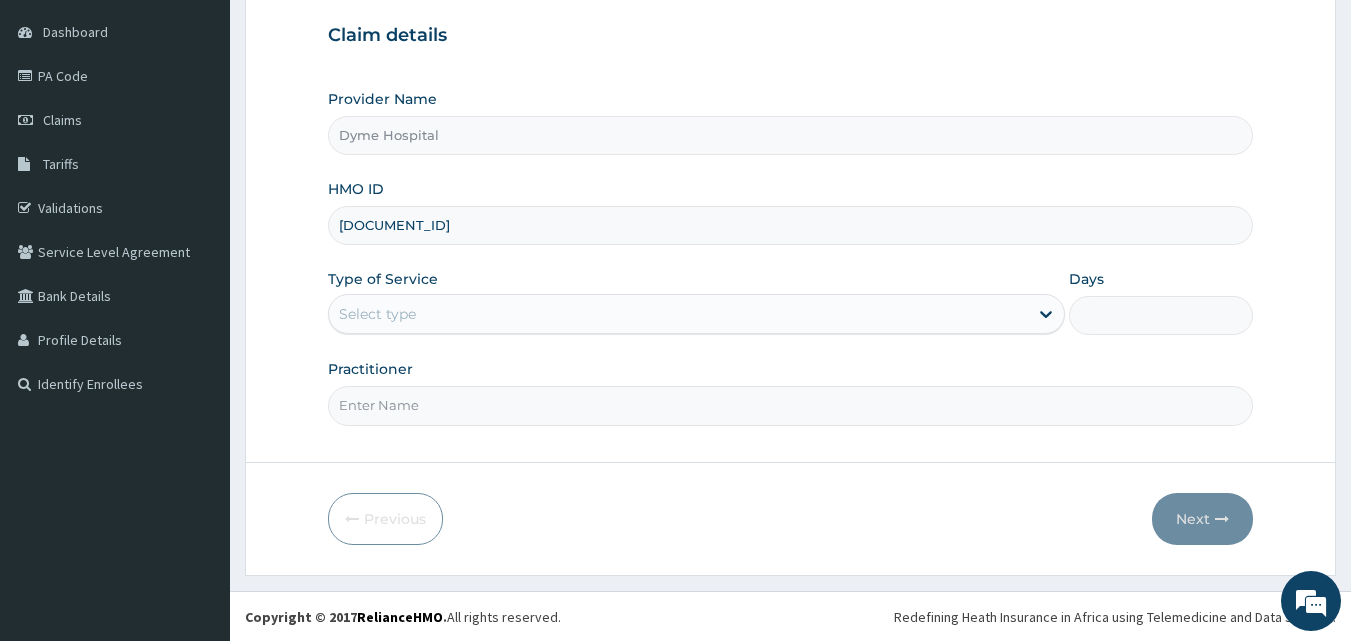 scroll, scrollTop: 187, scrollLeft: 0, axis: vertical 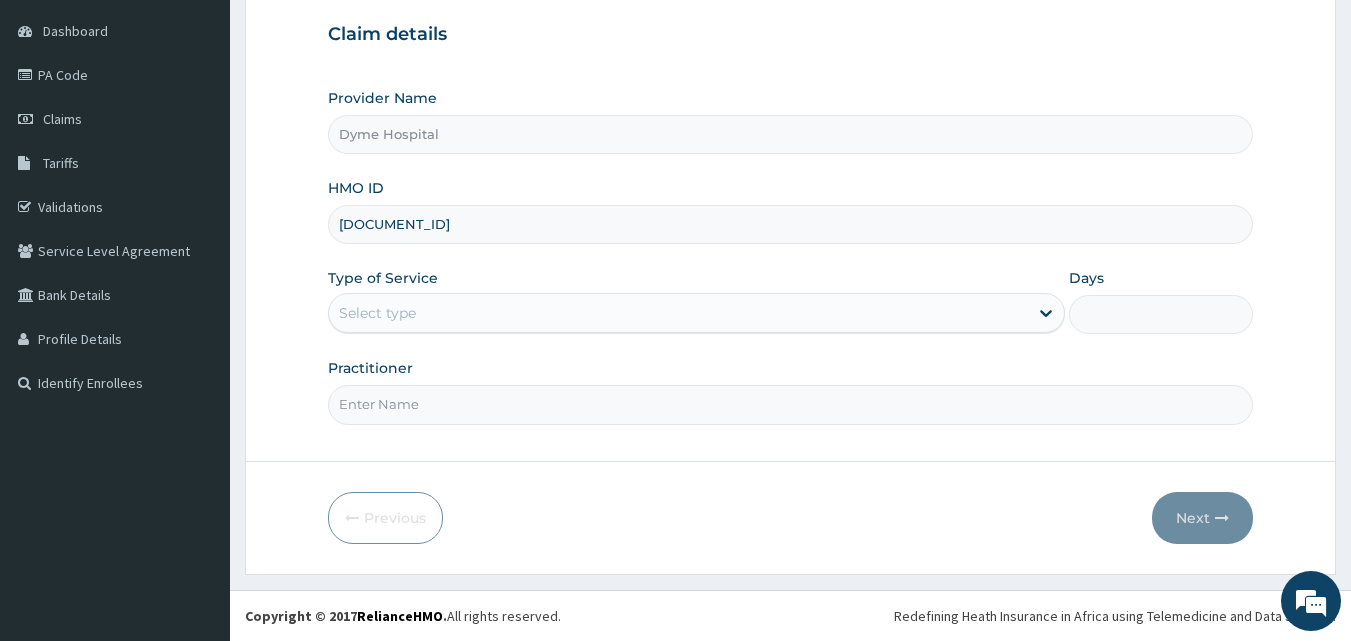 click on "[HMO_ID]" at bounding box center (791, 224) 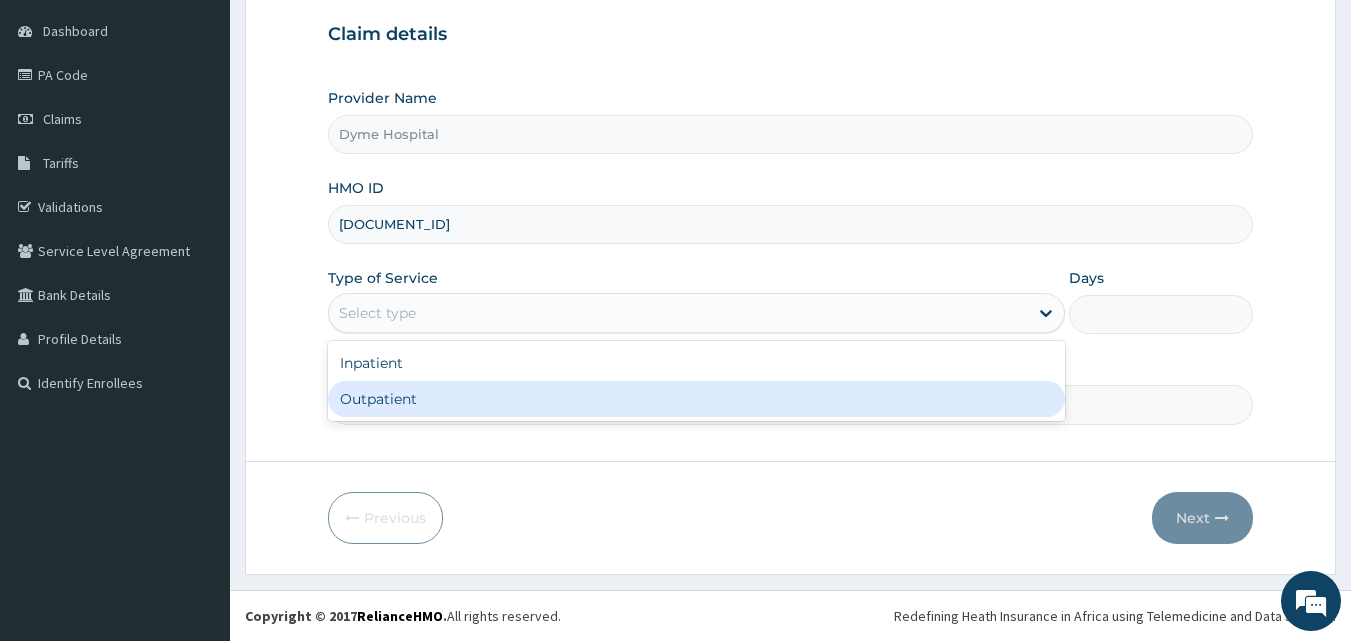click on "Outpatient" at bounding box center [696, 399] 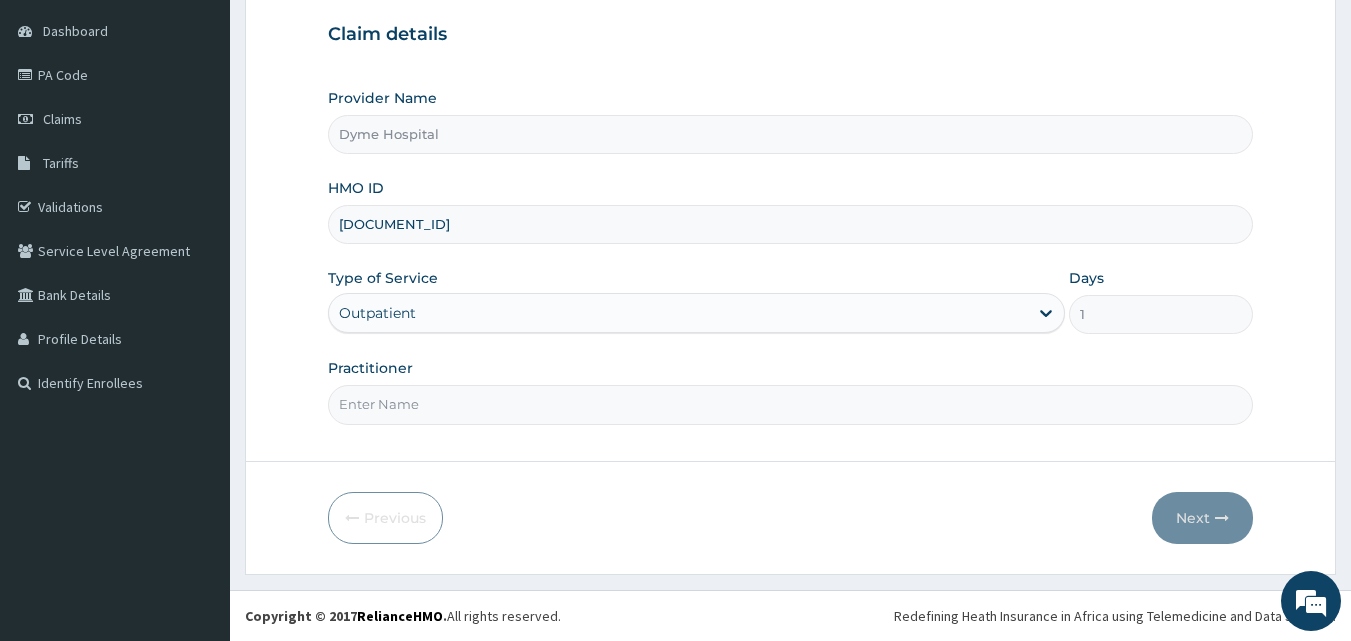 click on "Practitioner" at bounding box center [791, 404] 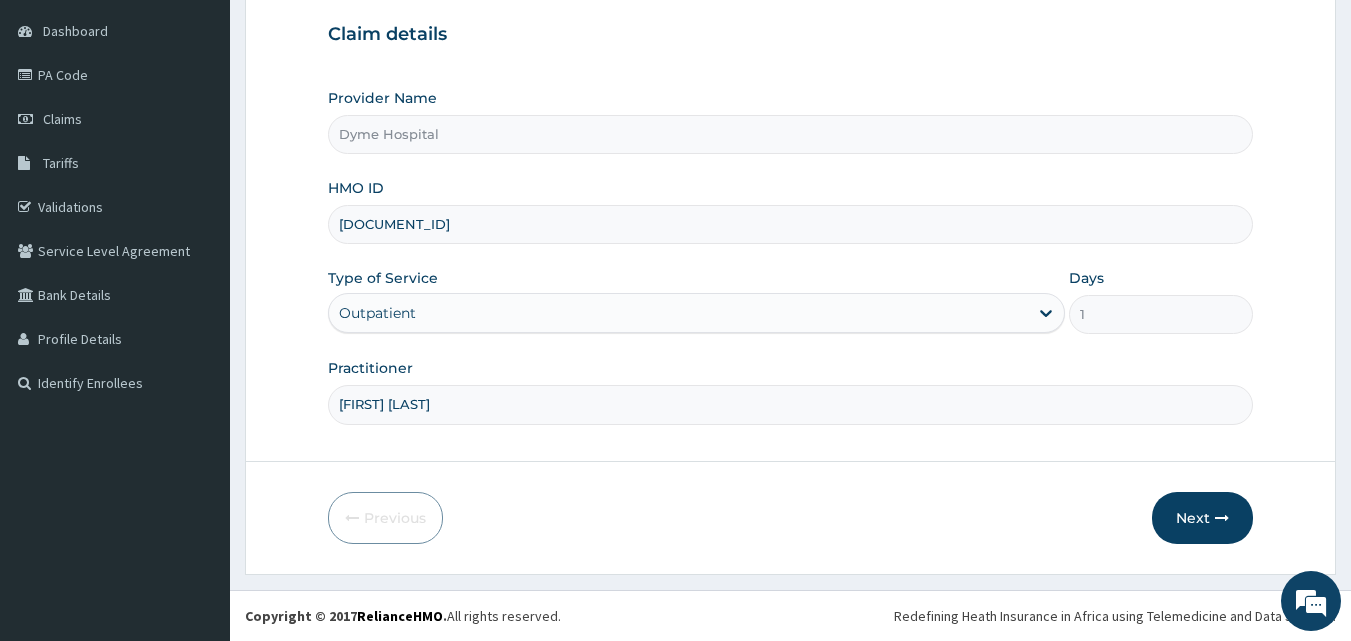 type on "Chika Obasi" 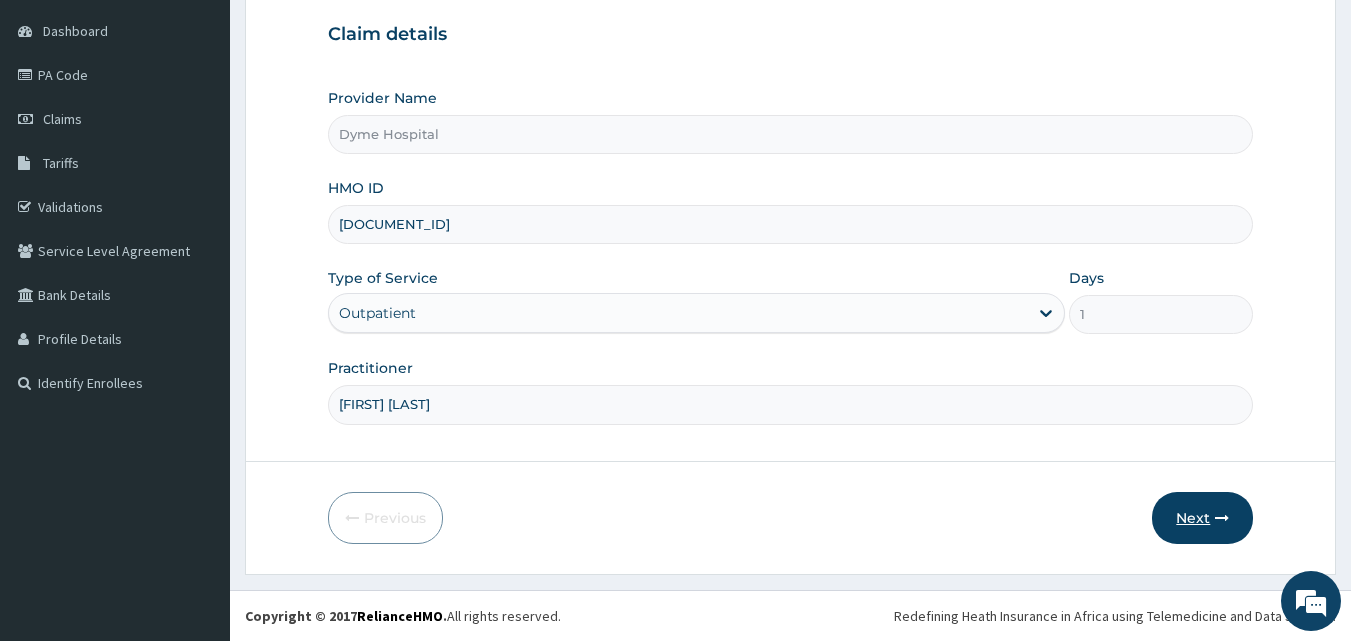 click on "Next" at bounding box center (1202, 518) 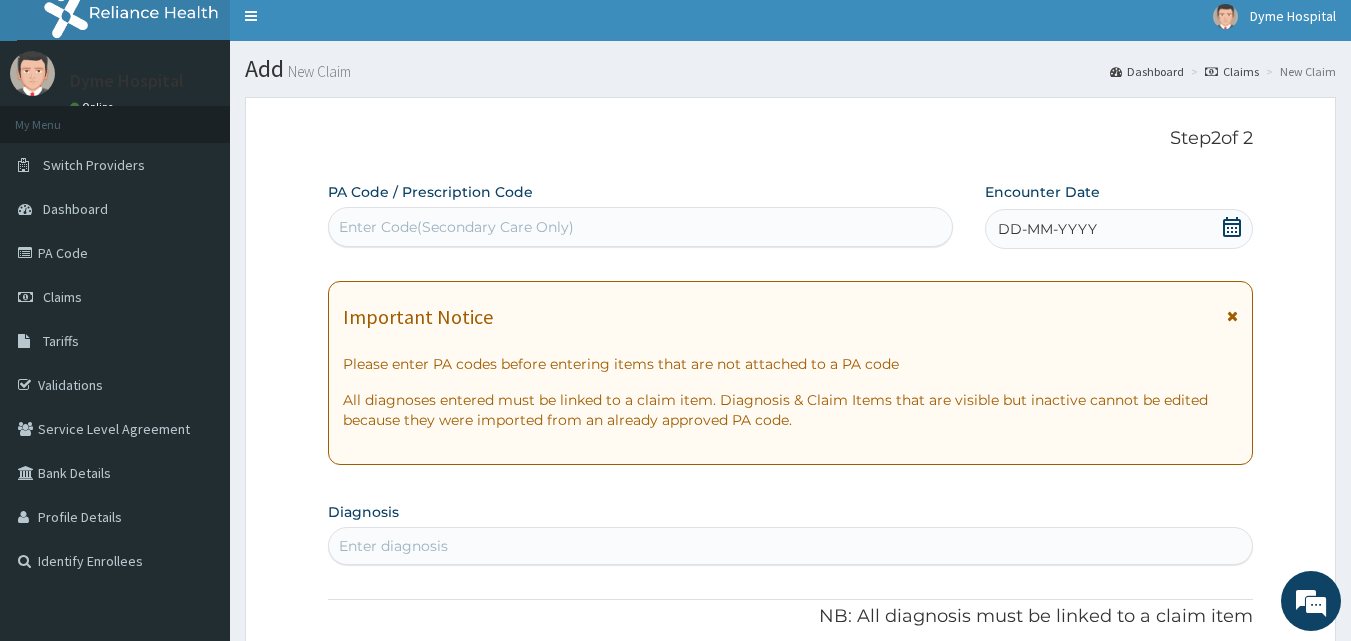scroll, scrollTop: 0, scrollLeft: 0, axis: both 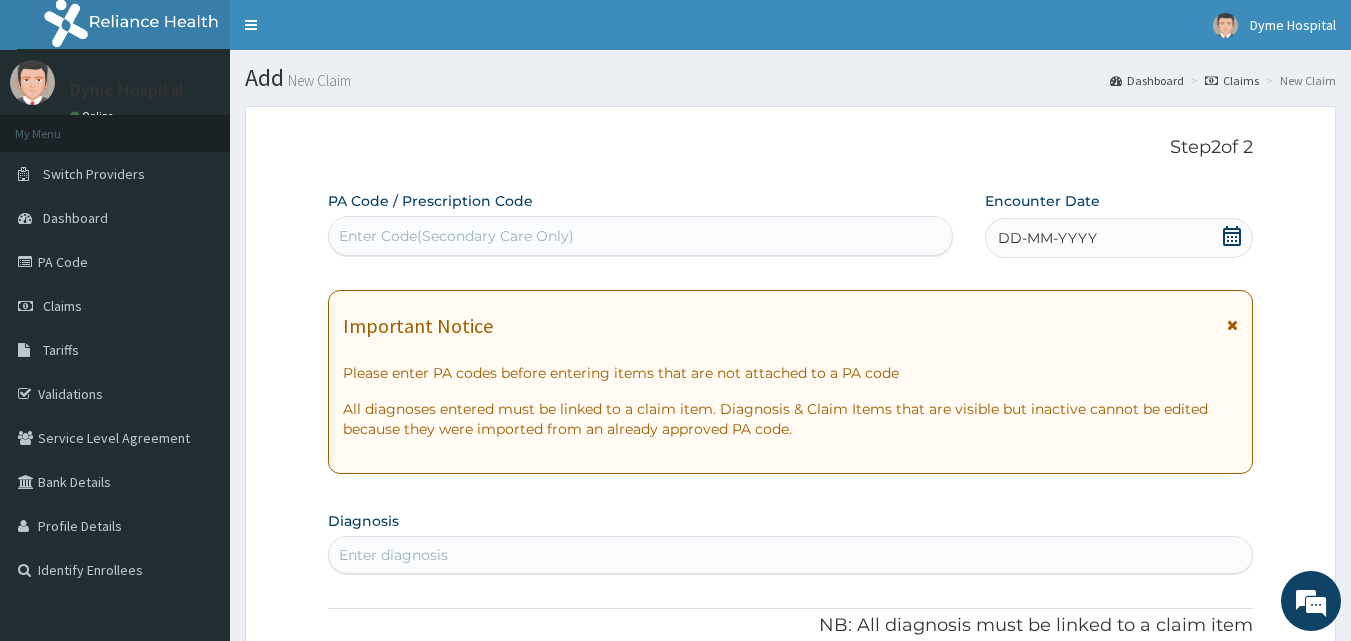drag, startPoint x: 408, startPoint y: 231, endPoint x: 373, endPoint y: 229, distance: 35.057095 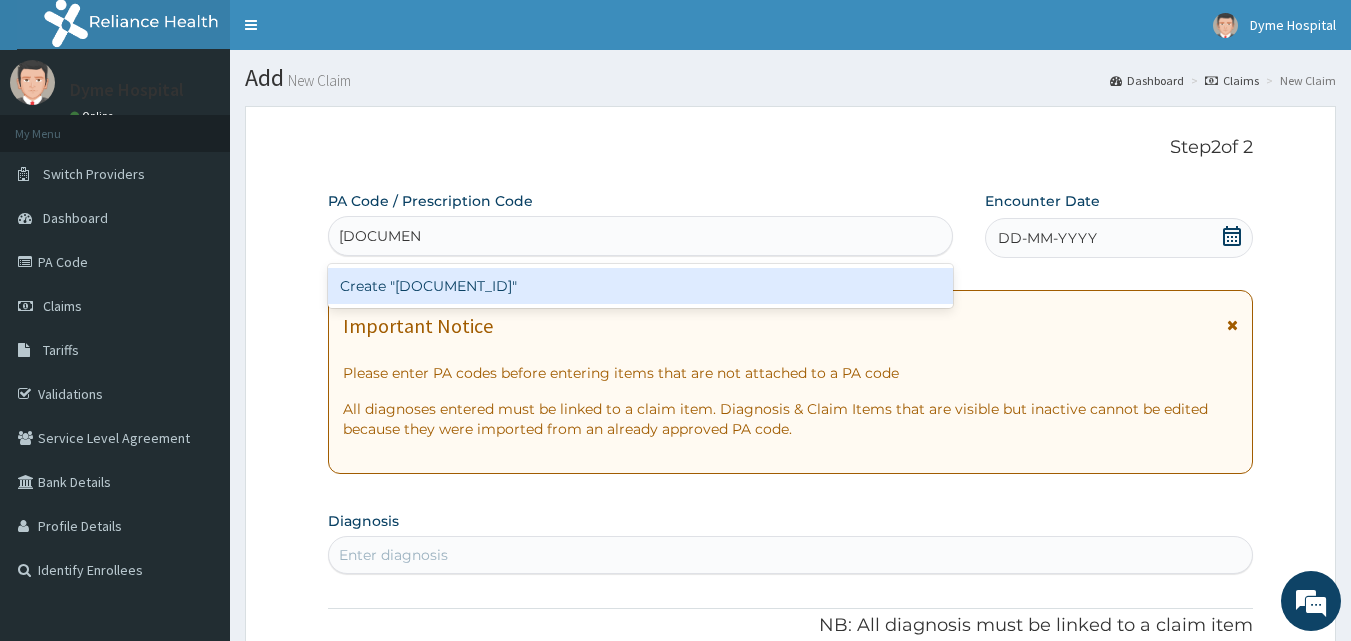 click on "Create "PA/D148EC"" at bounding box center [641, 286] 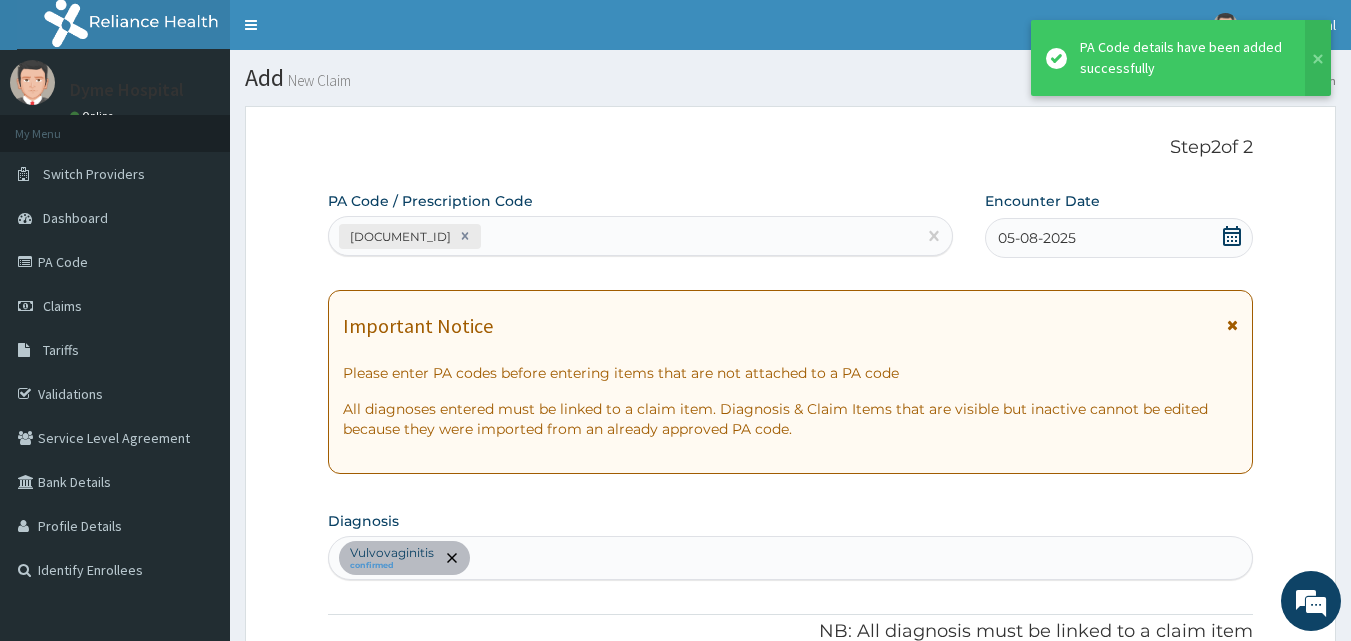 scroll, scrollTop: 650, scrollLeft: 0, axis: vertical 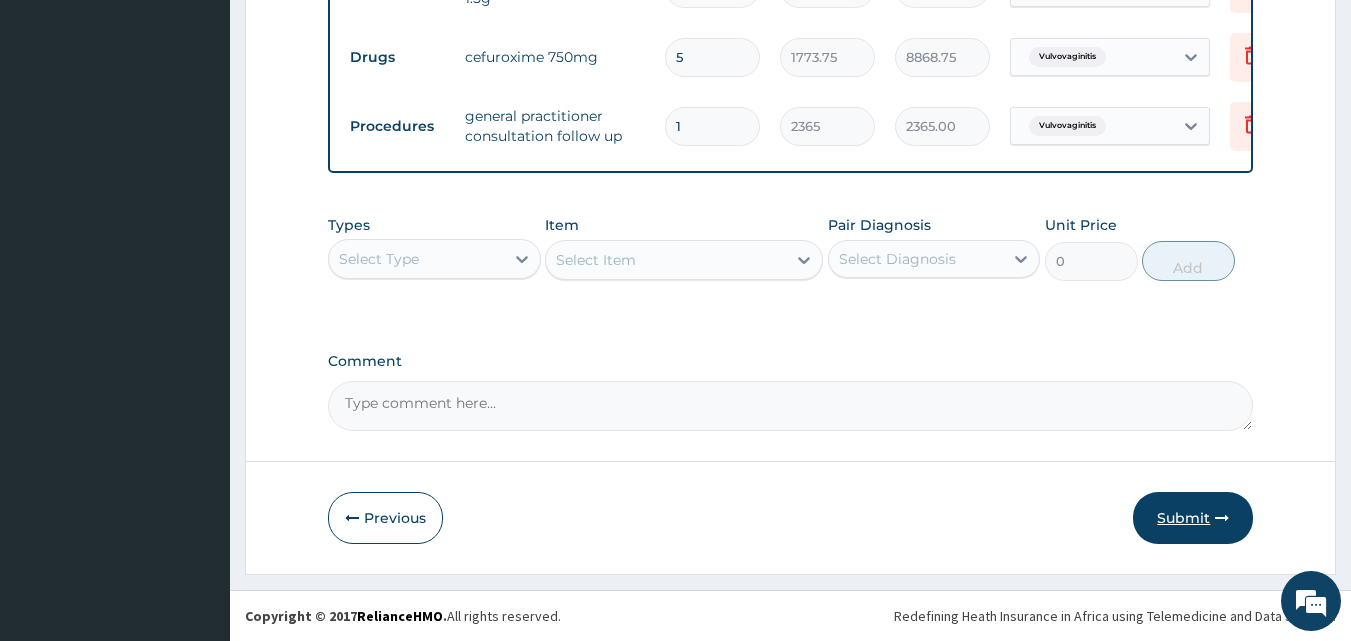 click on "Submit" at bounding box center (1193, 518) 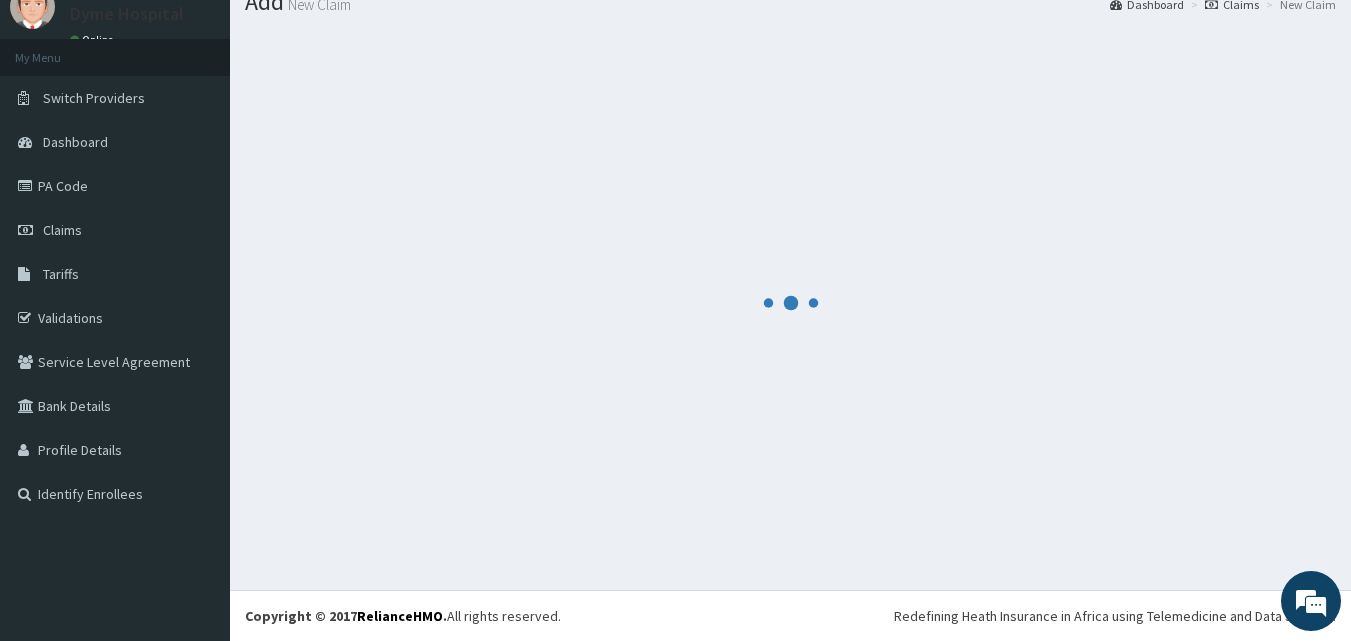 scroll, scrollTop: 859, scrollLeft: 0, axis: vertical 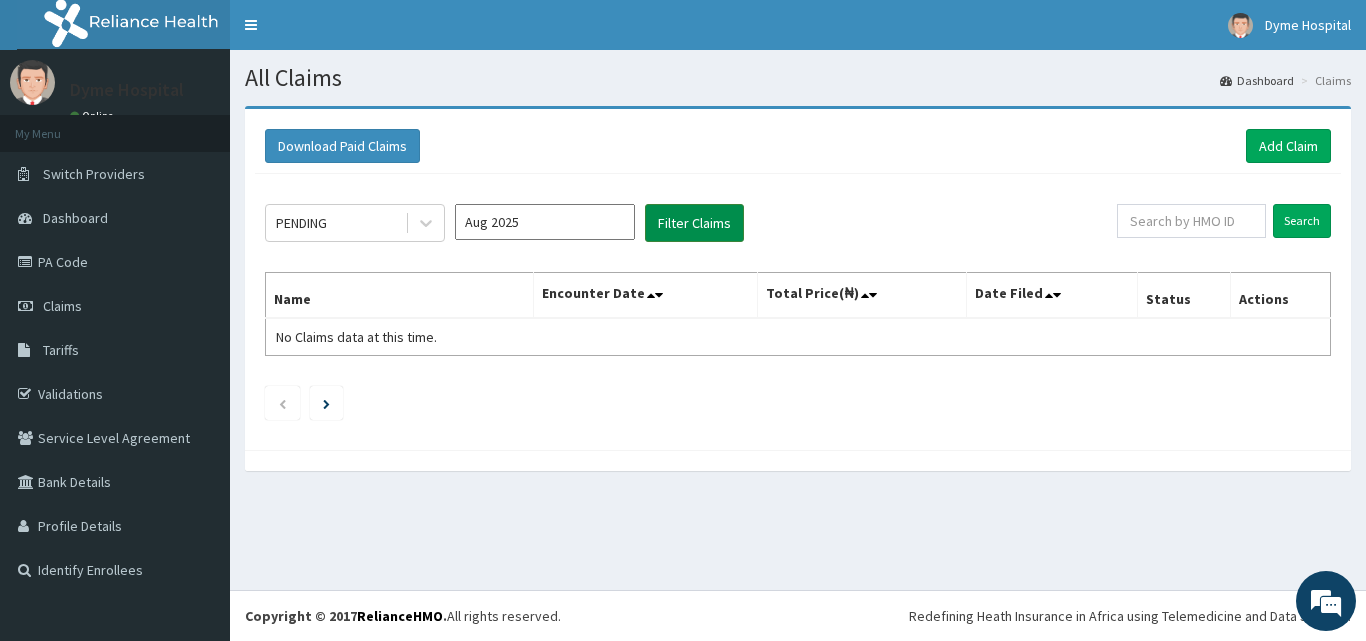 click on "Filter Claims" at bounding box center [694, 223] 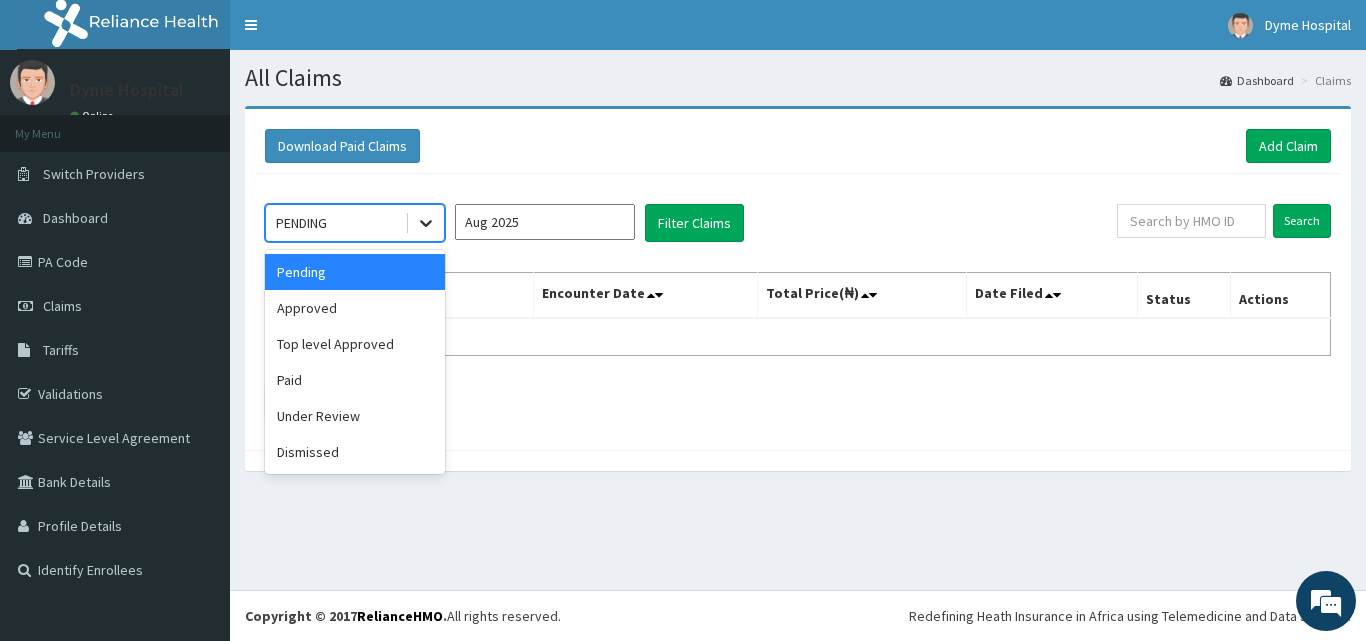 click 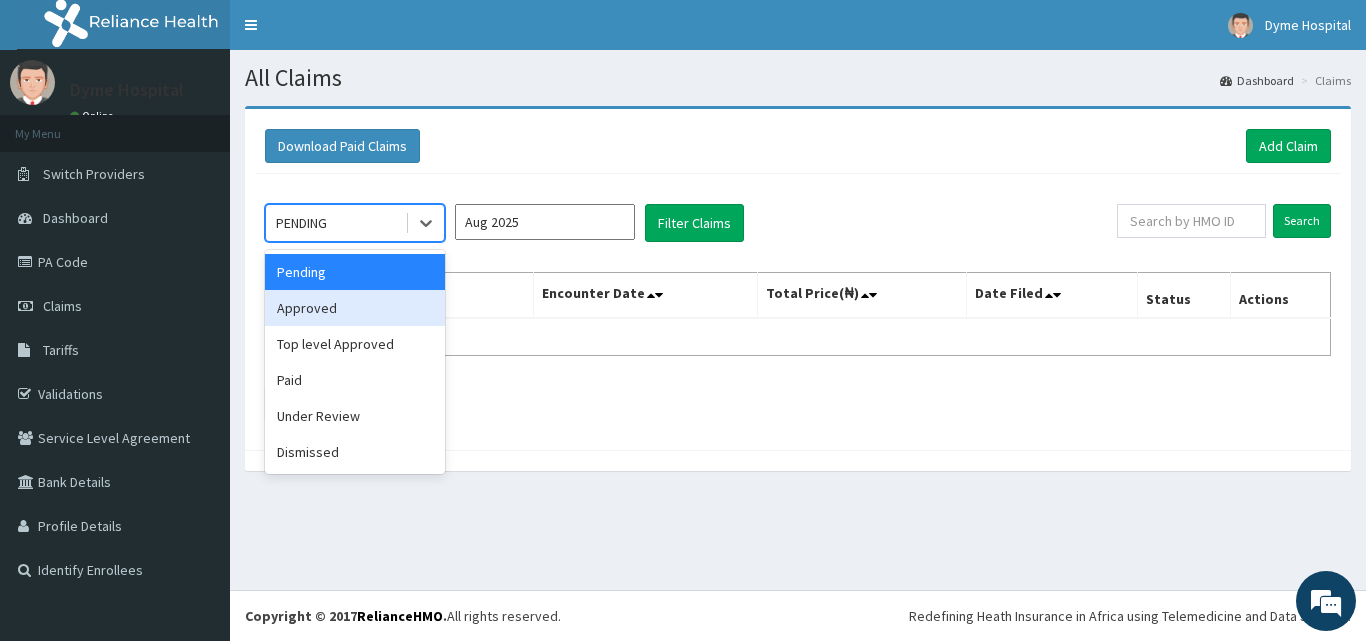 drag, startPoint x: 355, startPoint y: 303, endPoint x: 552, endPoint y: 264, distance: 200.8233 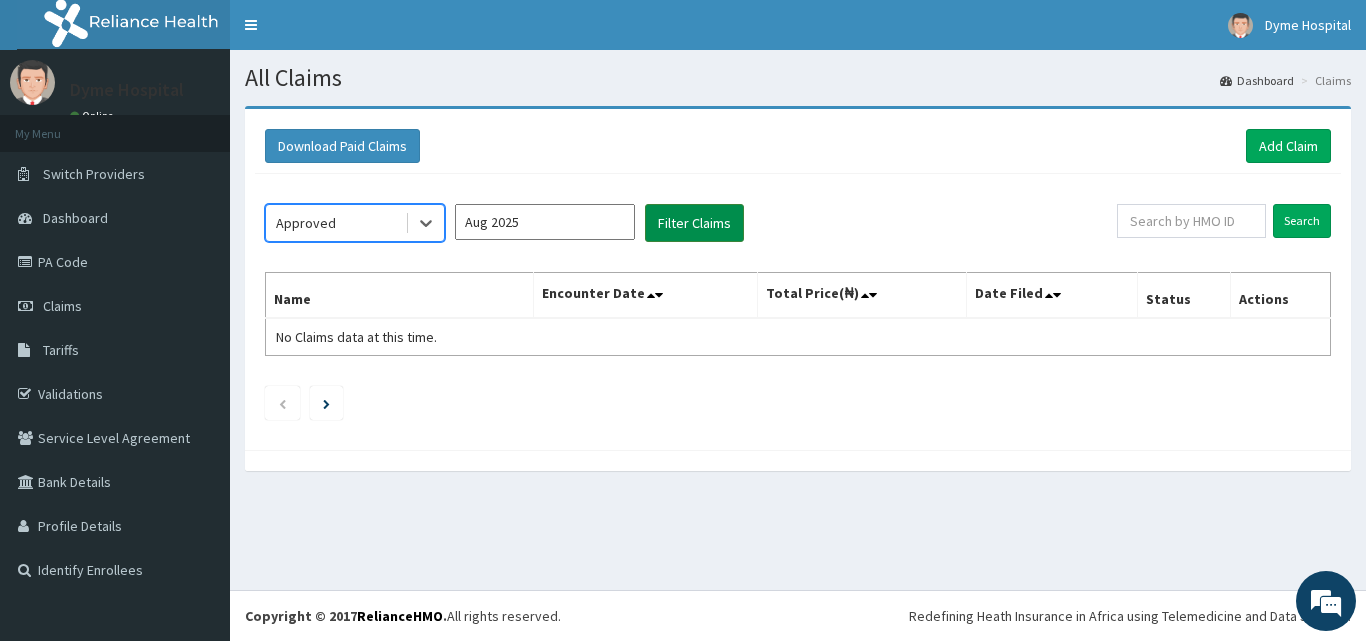 click on "Filter Claims" at bounding box center (694, 223) 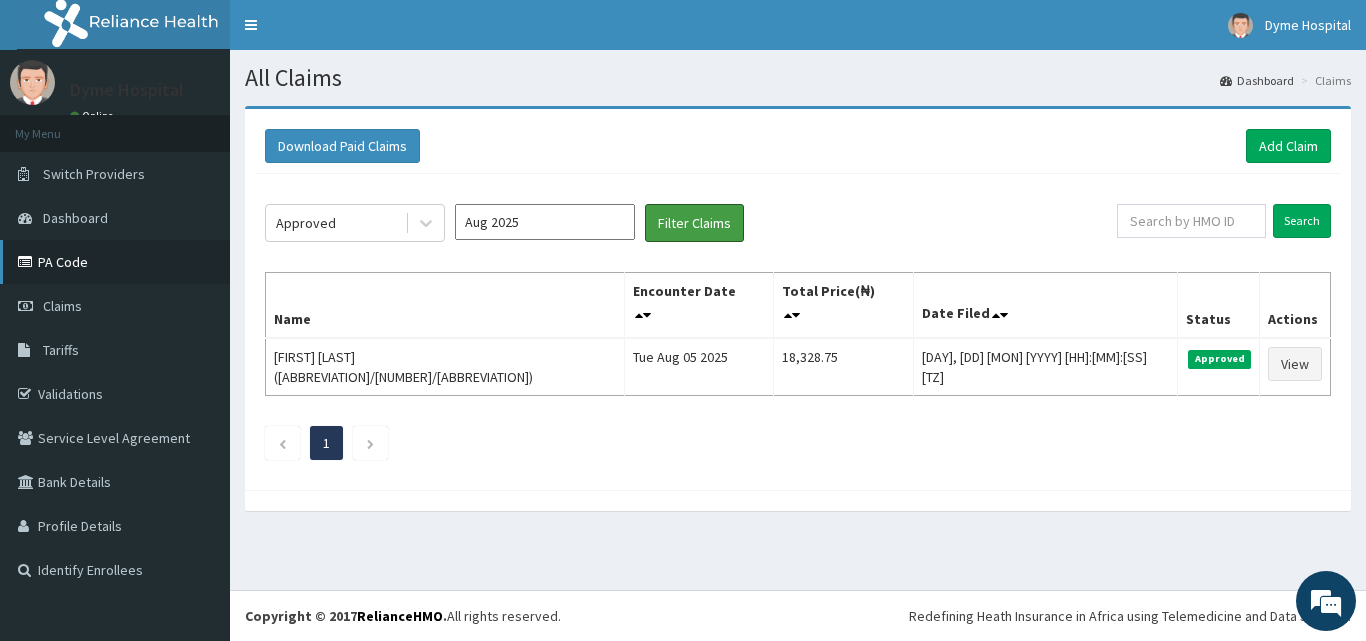 scroll, scrollTop: 0, scrollLeft: 0, axis: both 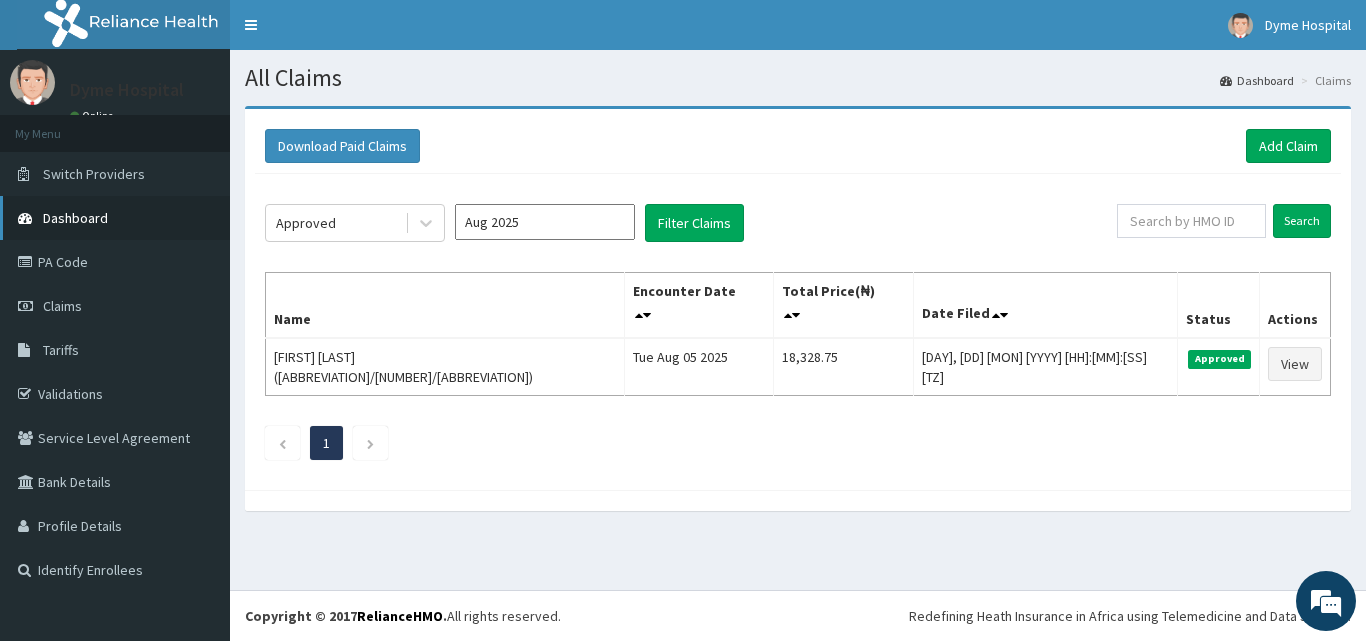 click on "Dashboard" at bounding box center [75, 218] 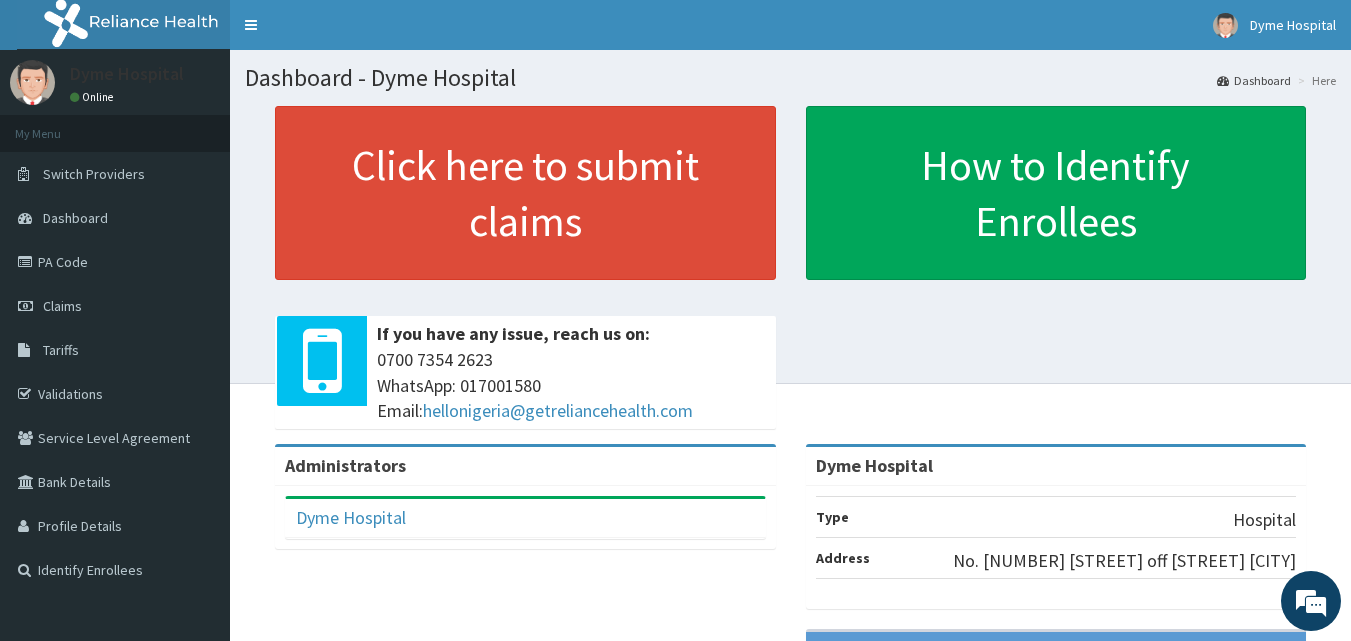 scroll, scrollTop: 0, scrollLeft: 0, axis: both 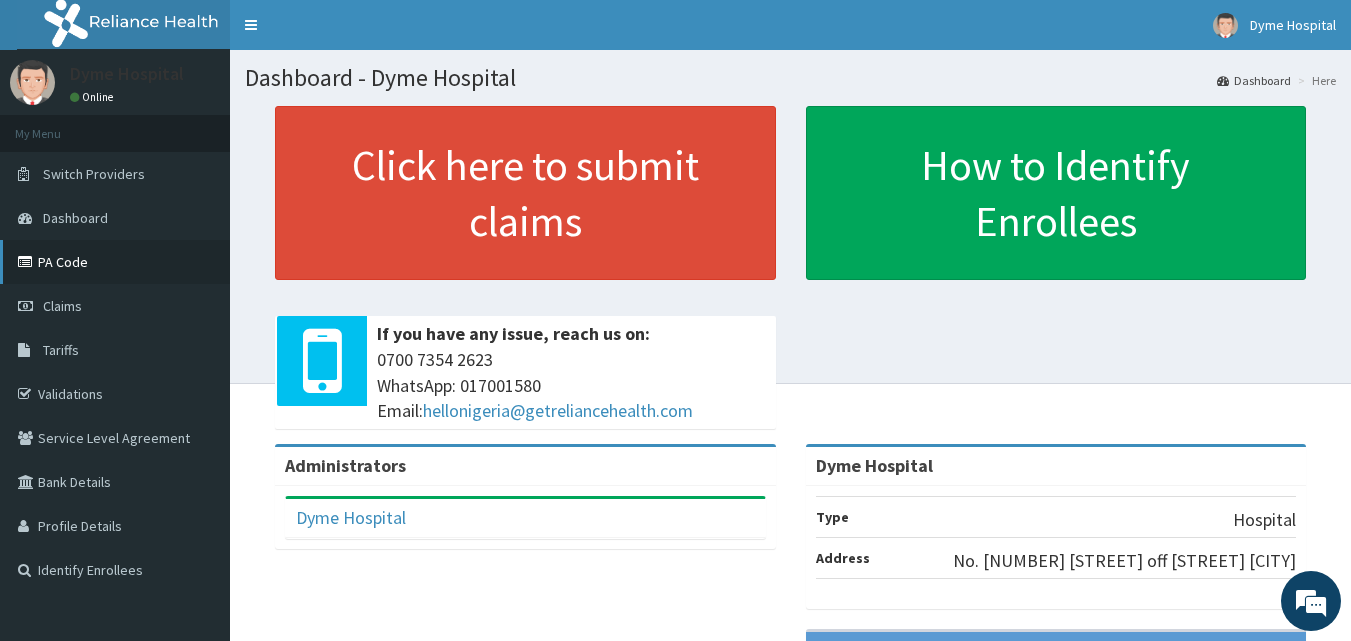 click on "PA Code" at bounding box center (115, 262) 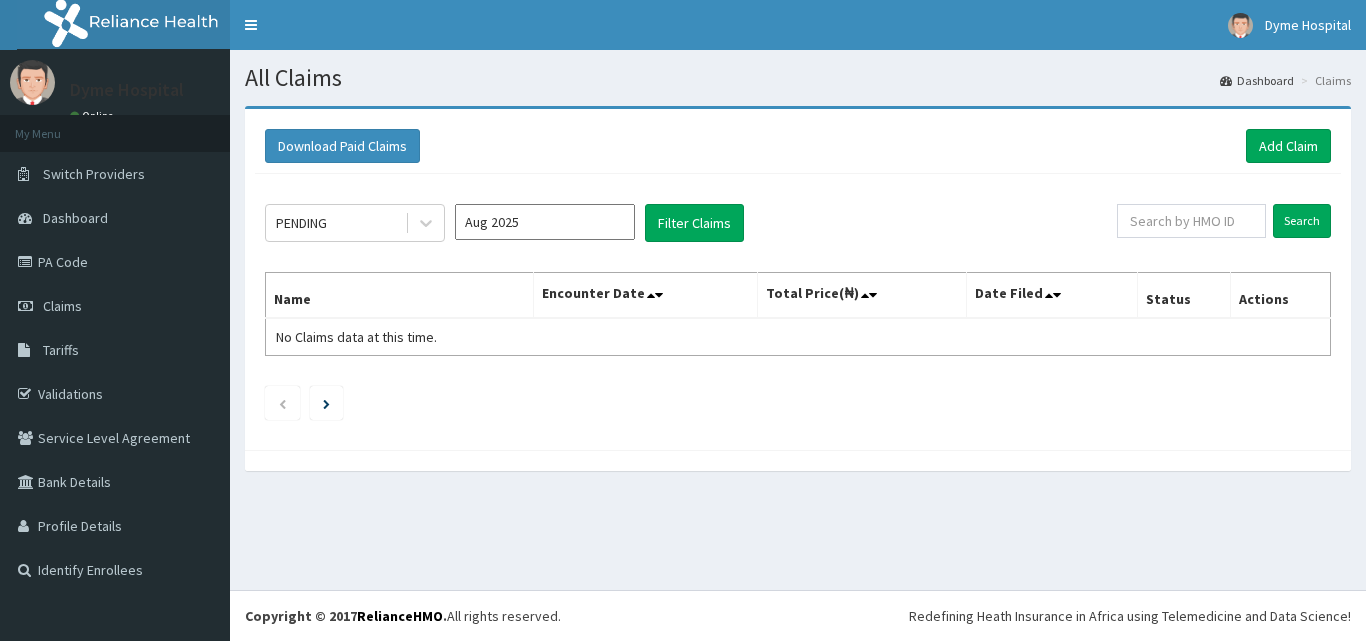 scroll, scrollTop: 0, scrollLeft: 0, axis: both 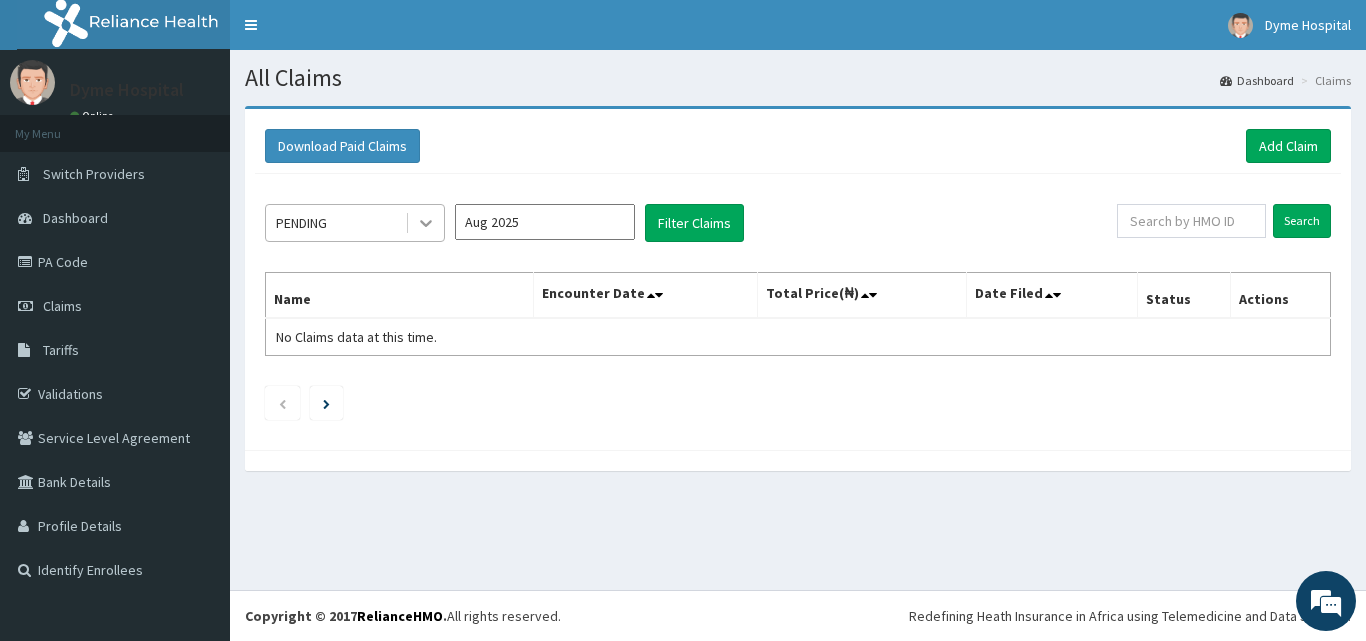 drag, startPoint x: 406, startPoint y: 229, endPoint x: 416, endPoint y: 225, distance: 10.770329 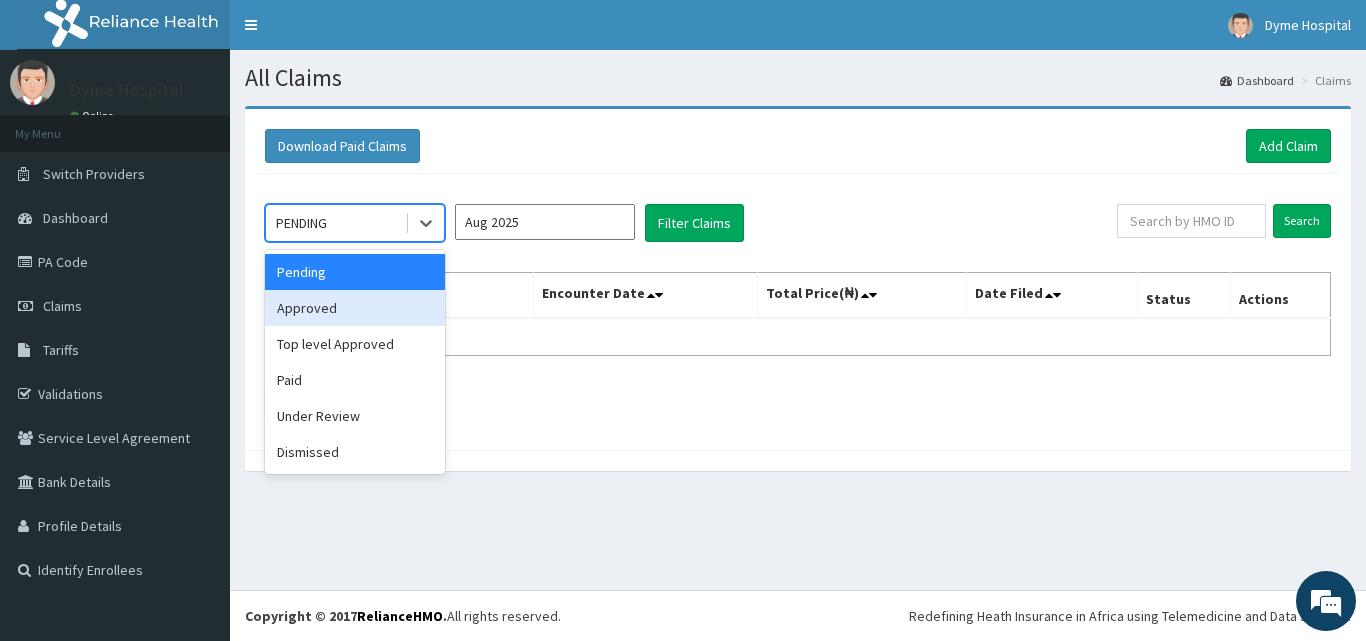 click on "Approved" at bounding box center [355, 308] 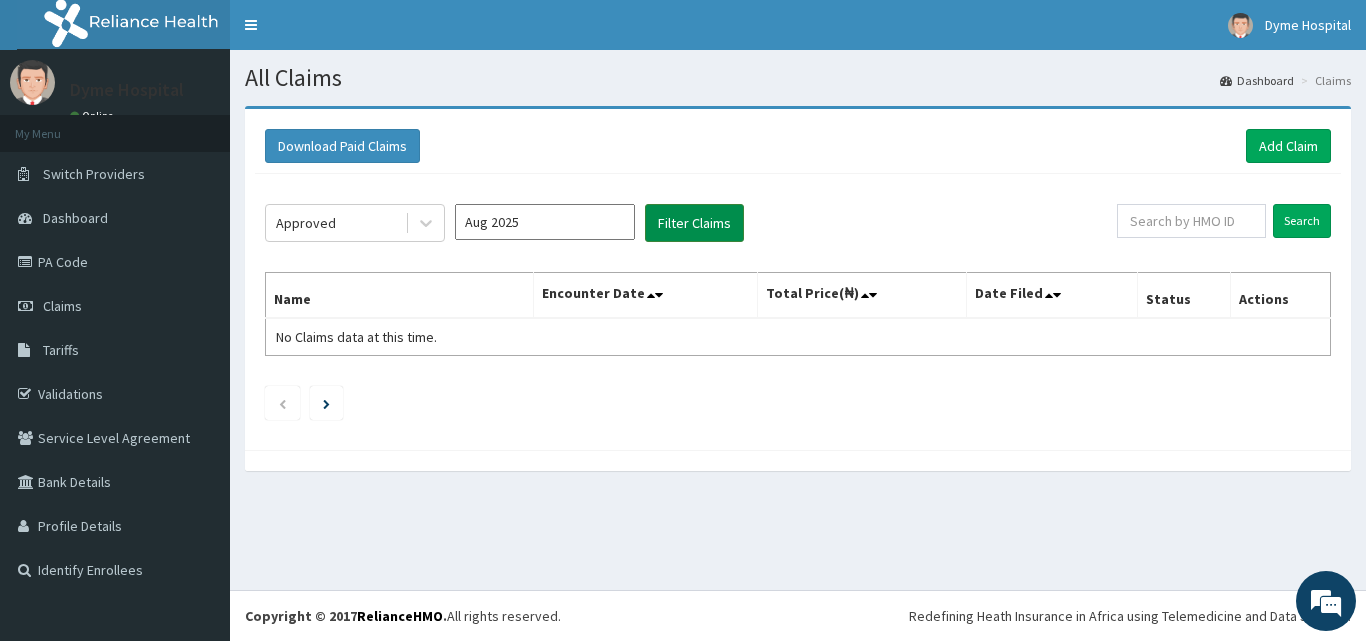 click on "Filter Claims" at bounding box center [694, 223] 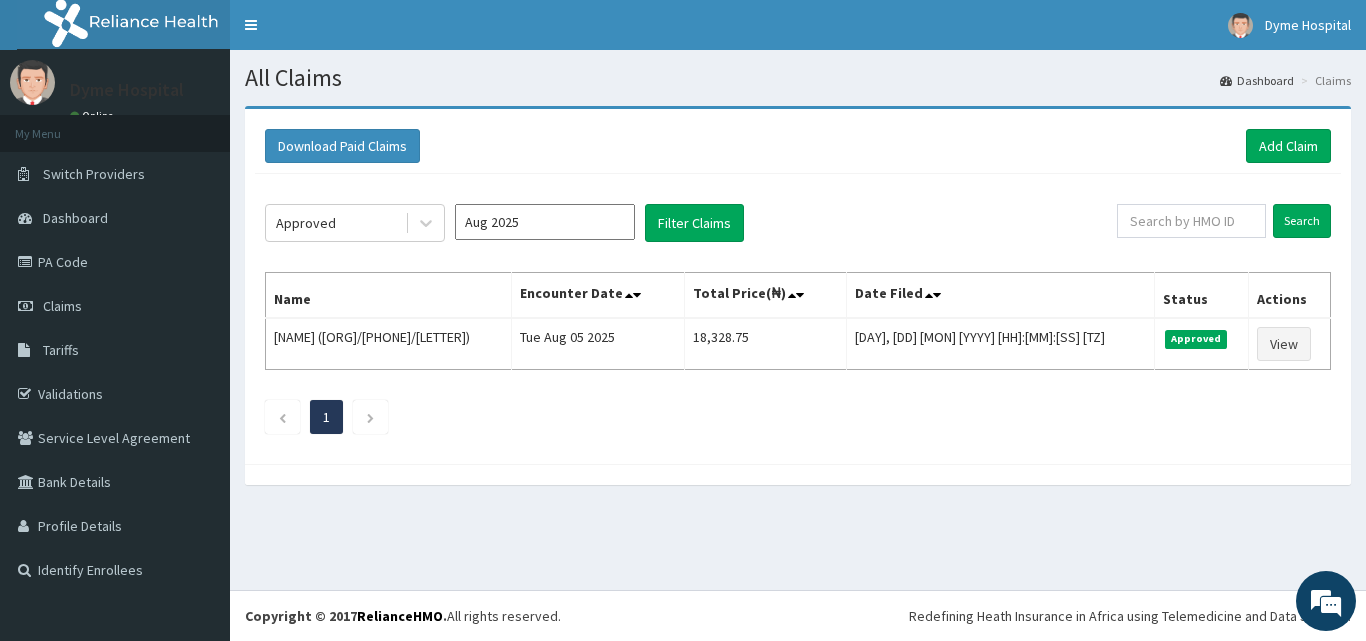 scroll, scrollTop: 0, scrollLeft: 0, axis: both 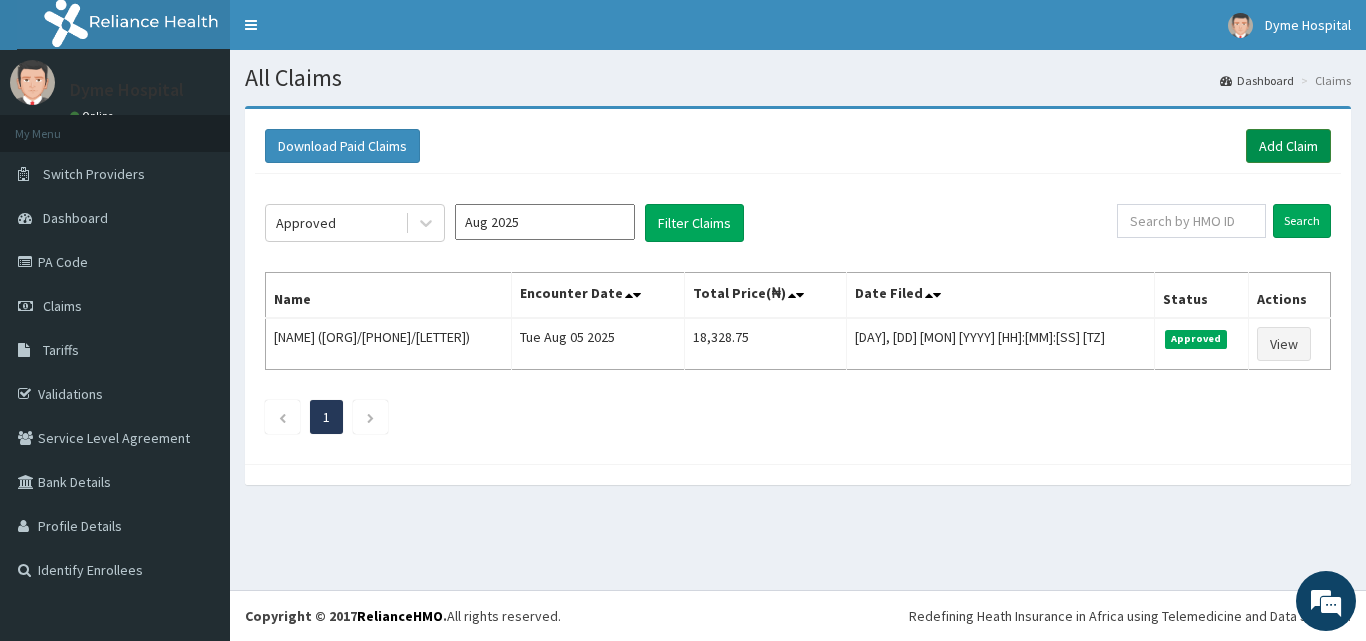click on "Add Claim" at bounding box center [1288, 146] 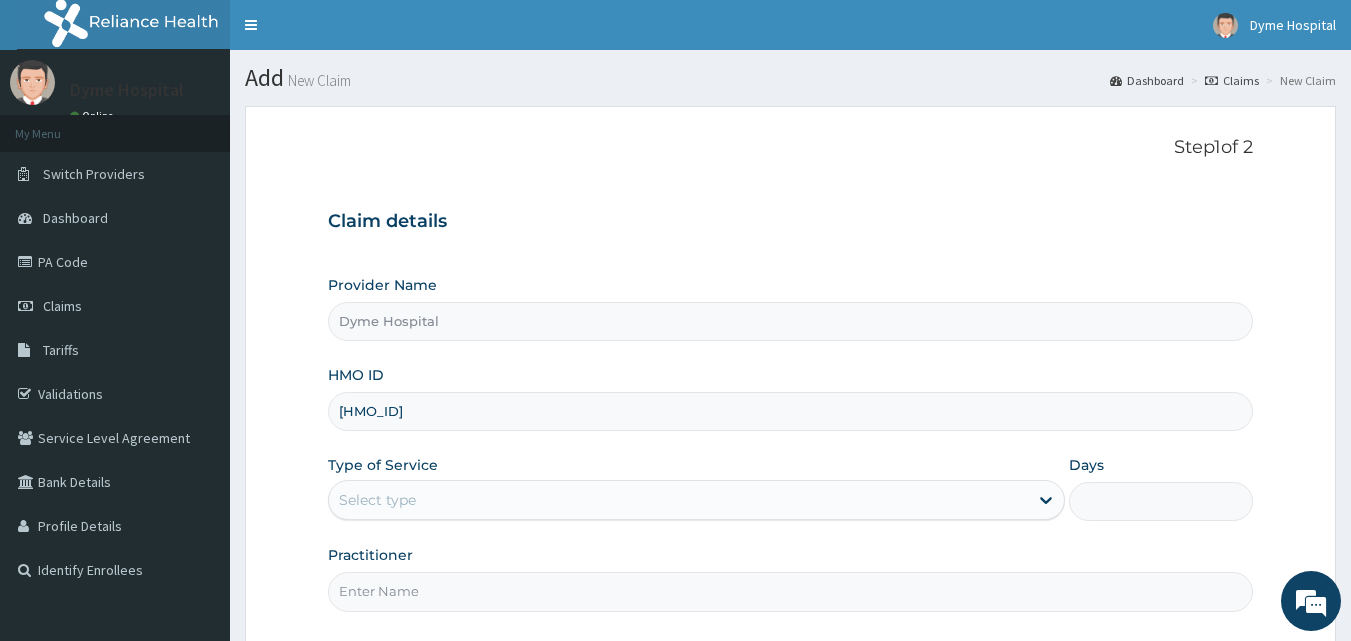 scroll, scrollTop: 100, scrollLeft: 0, axis: vertical 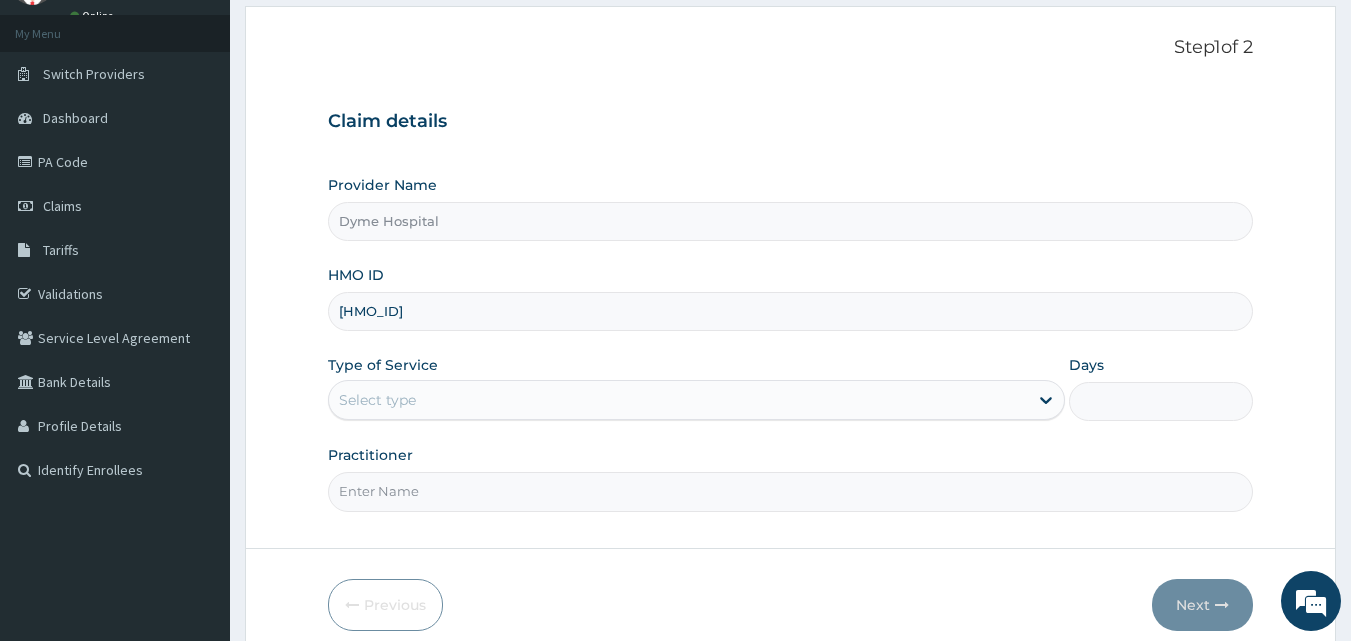 type on "[HMO_ID]" 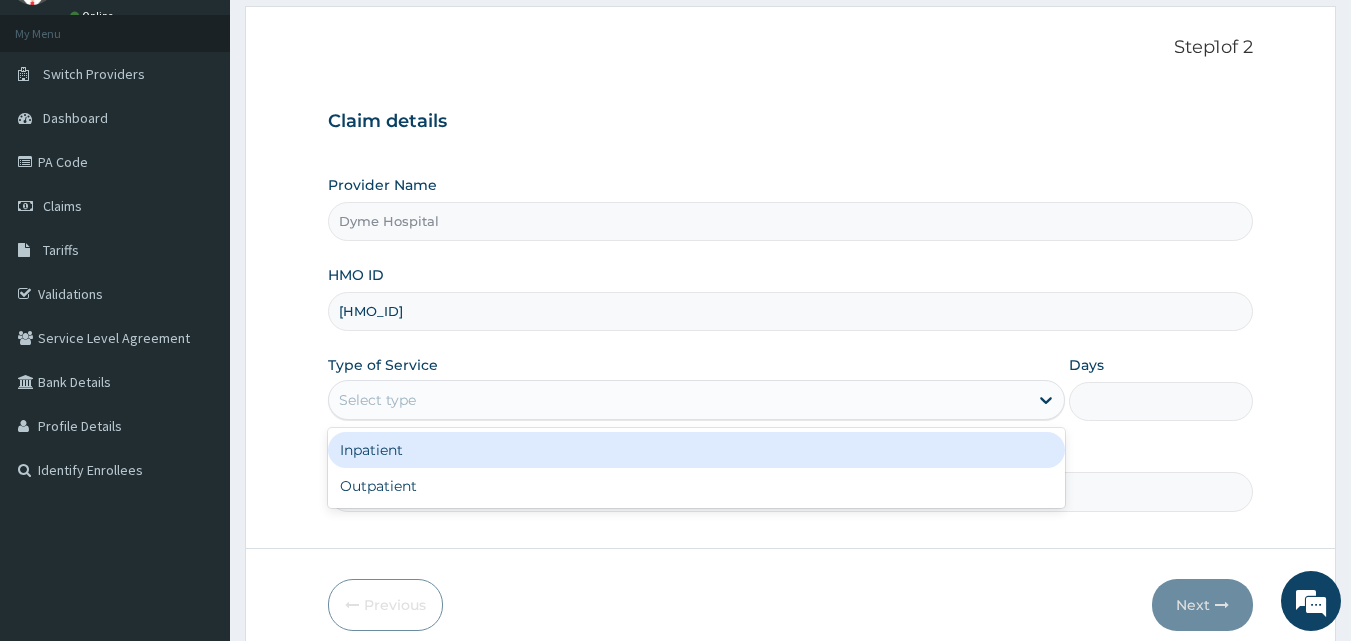 click on "Select type" at bounding box center (678, 400) 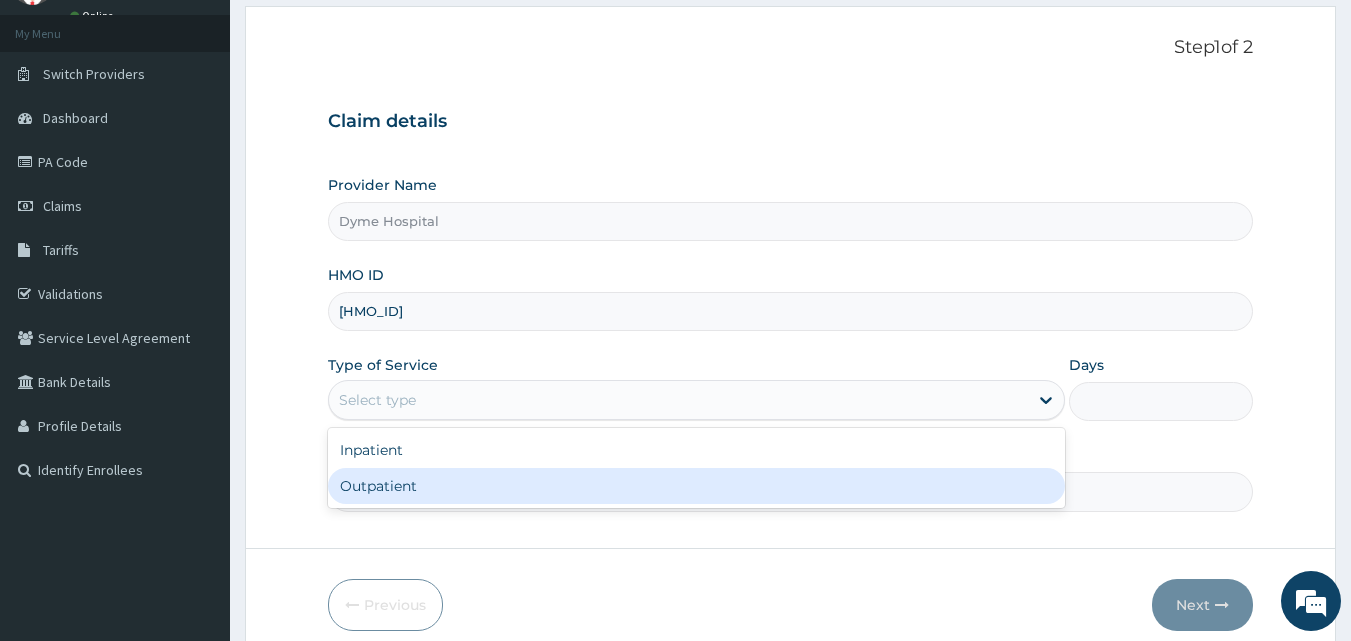 click on "Outpatient" at bounding box center [696, 486] 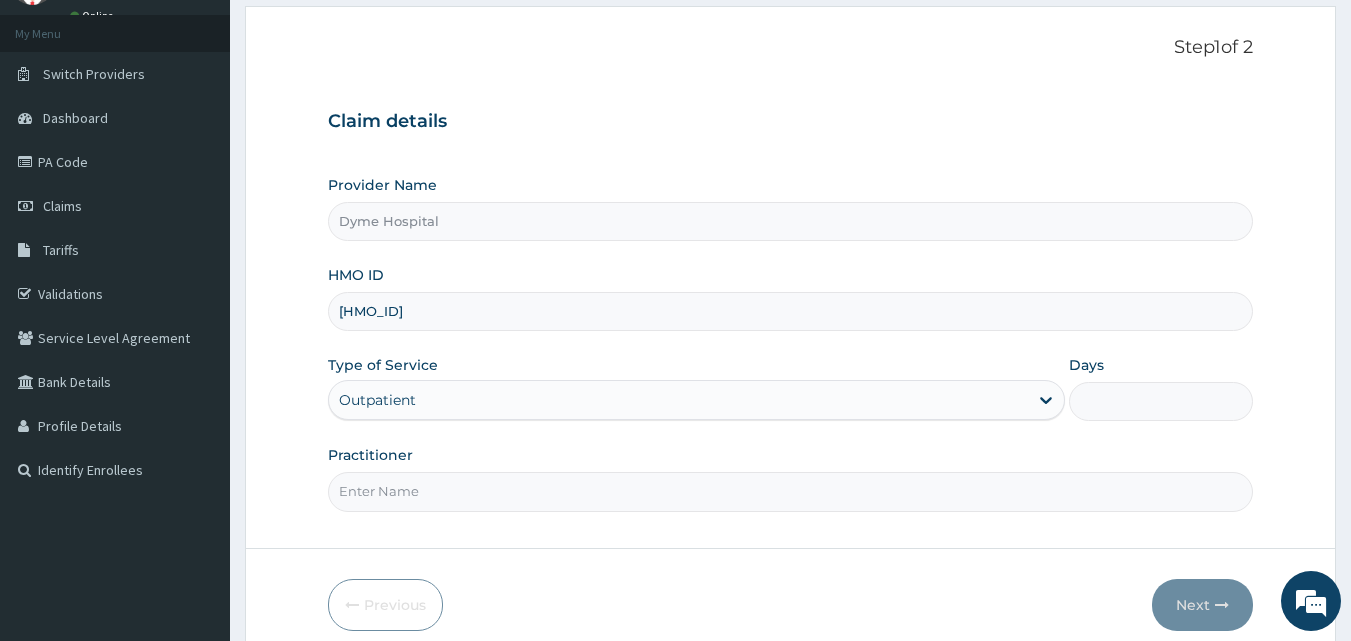 type on "1" 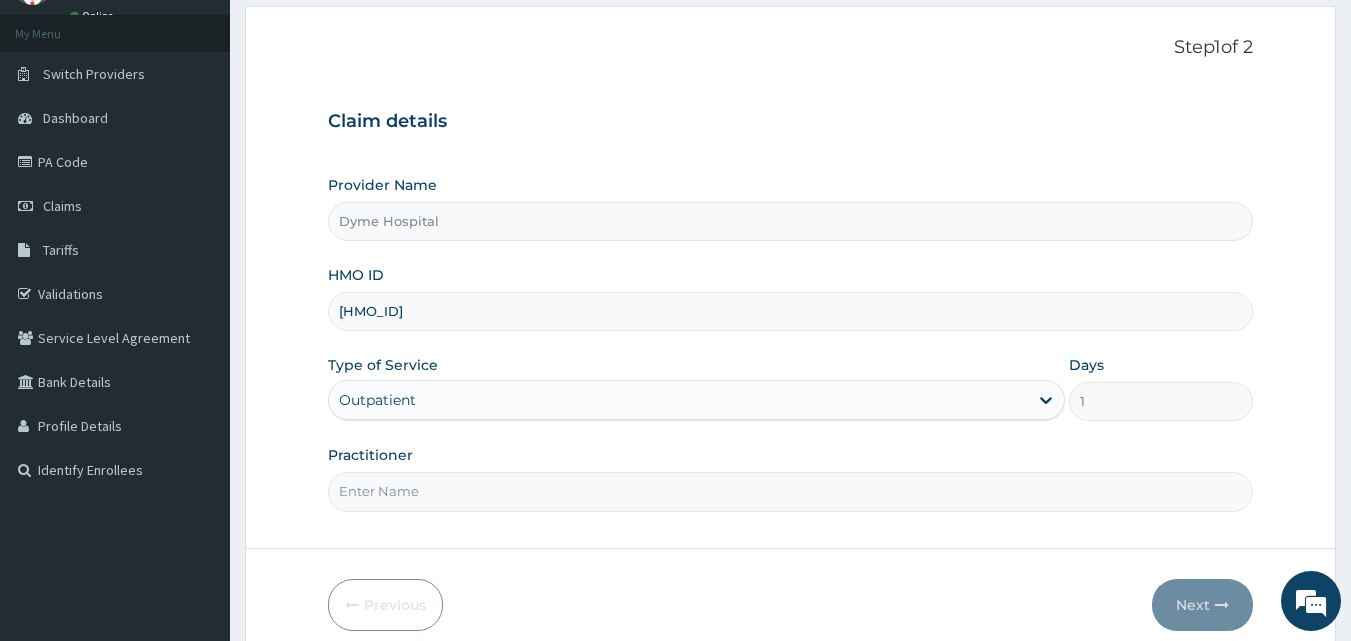 drag, startPoint x: 424, startPoint y: 516, endPoint x: 426, endPoint y: 502, distance: 14.142136 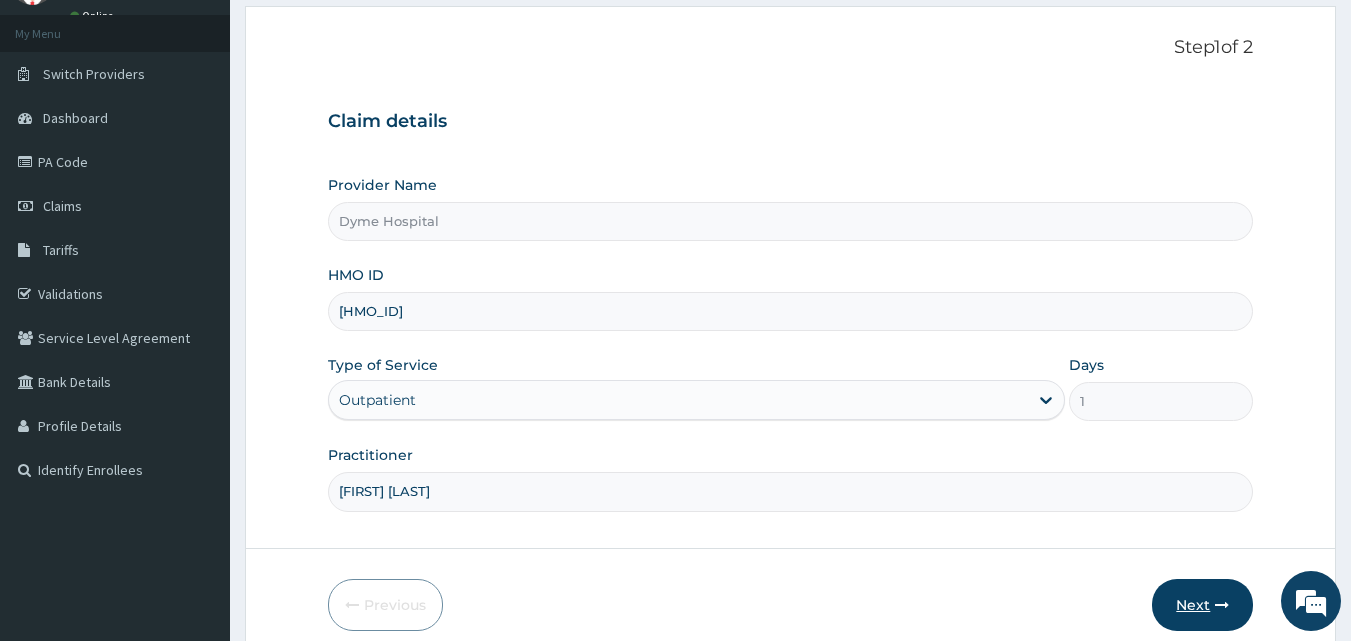 type on "Chika Obasi" 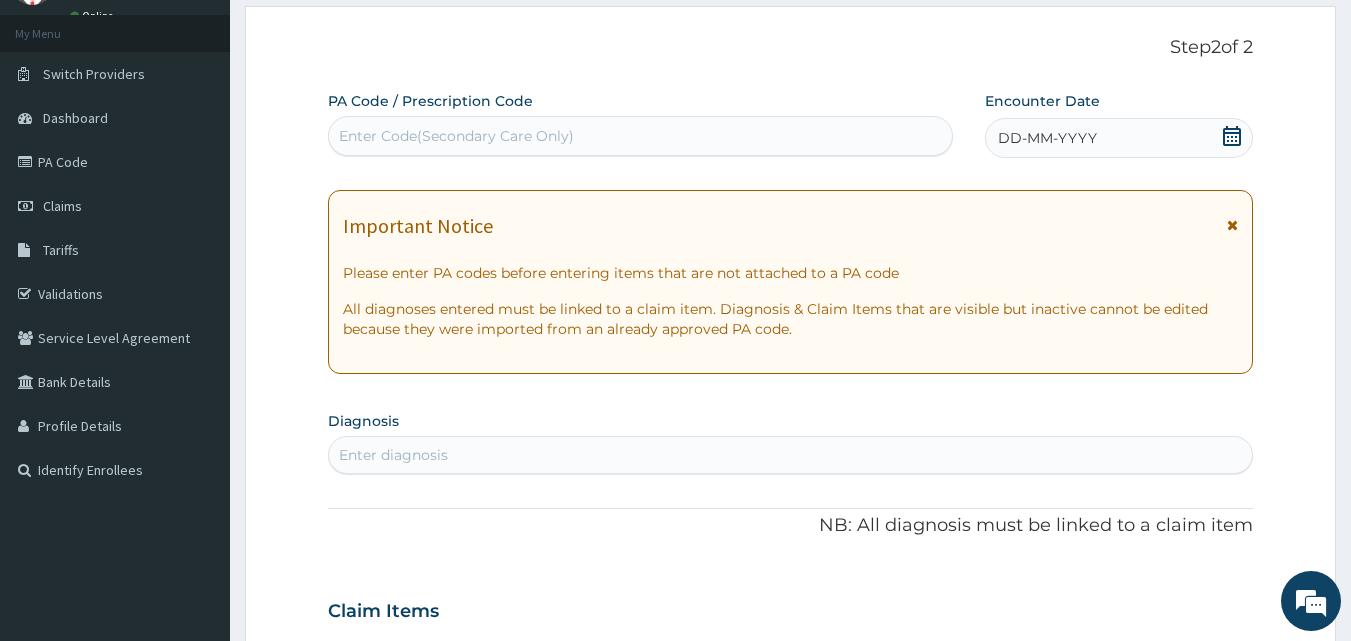 scroll, scrollTop: 0, scrollLeft: 0, axis: both 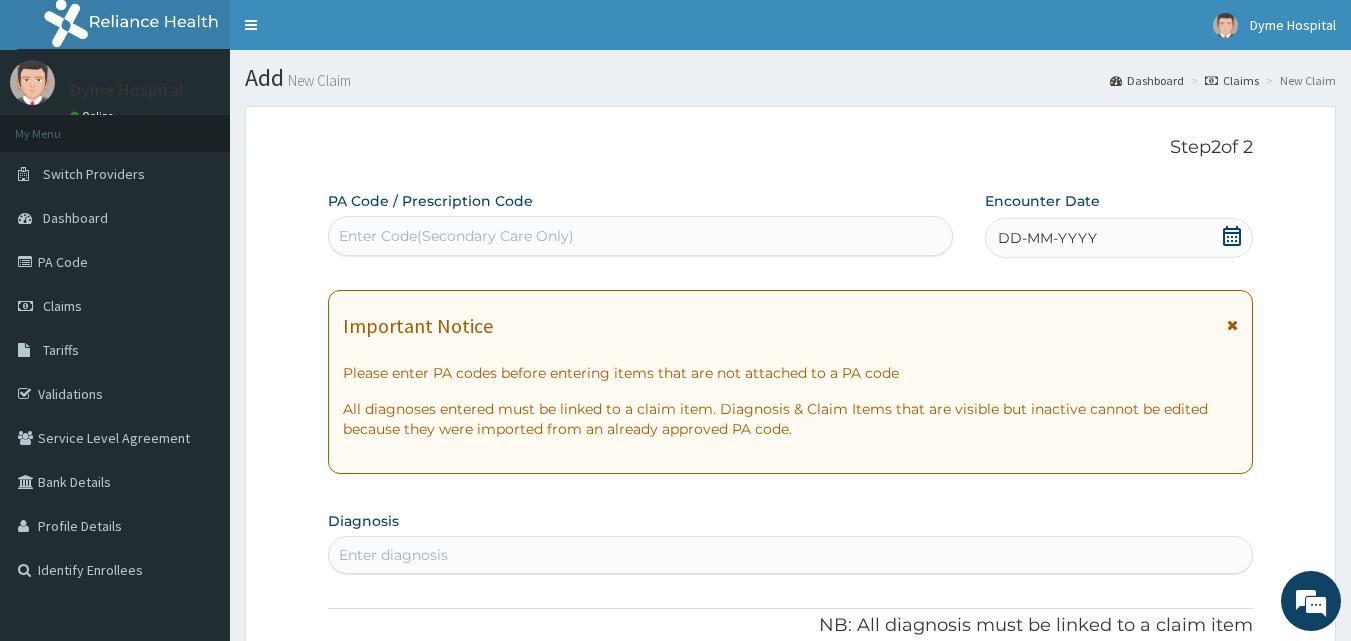 click on "Enter Code(Secondary Care Only)" at bounding box center [641, 236] 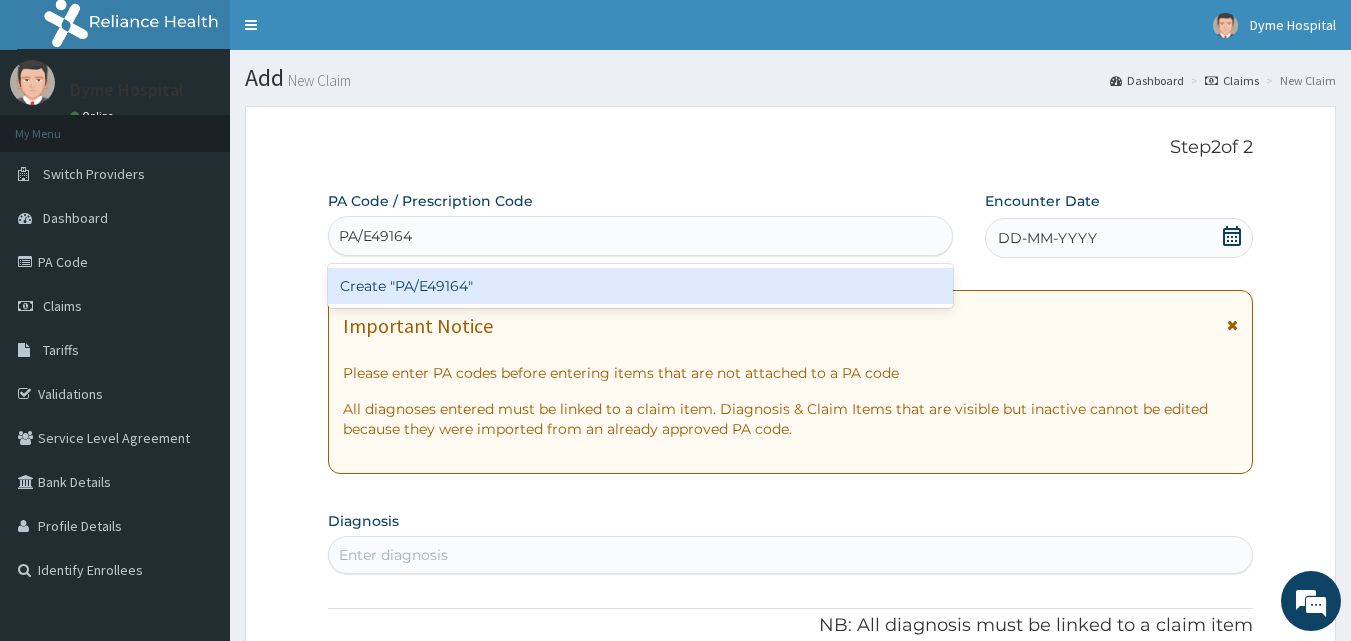 click on "Create "PA/E49164"" at bounding box center [641, 286] 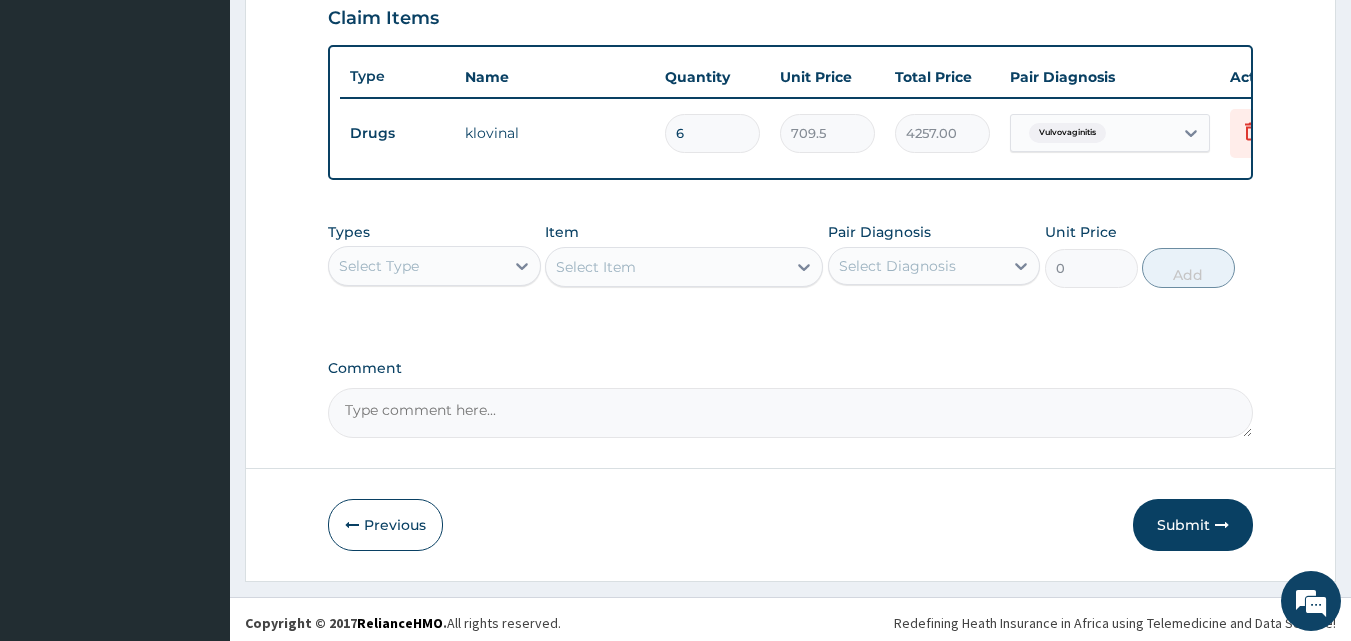 scroll, scrollTop: 721, scrollLeft: 0, axis: vertical 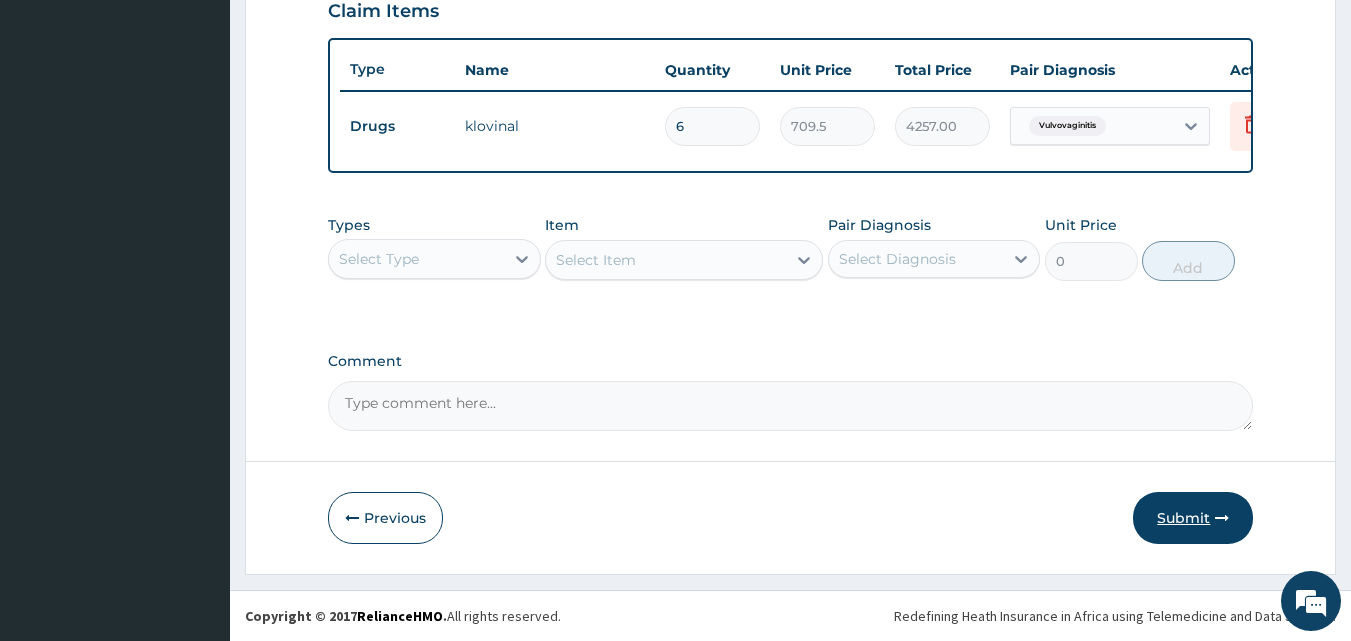 click on "Submit" at bounding box center (1193, 518) 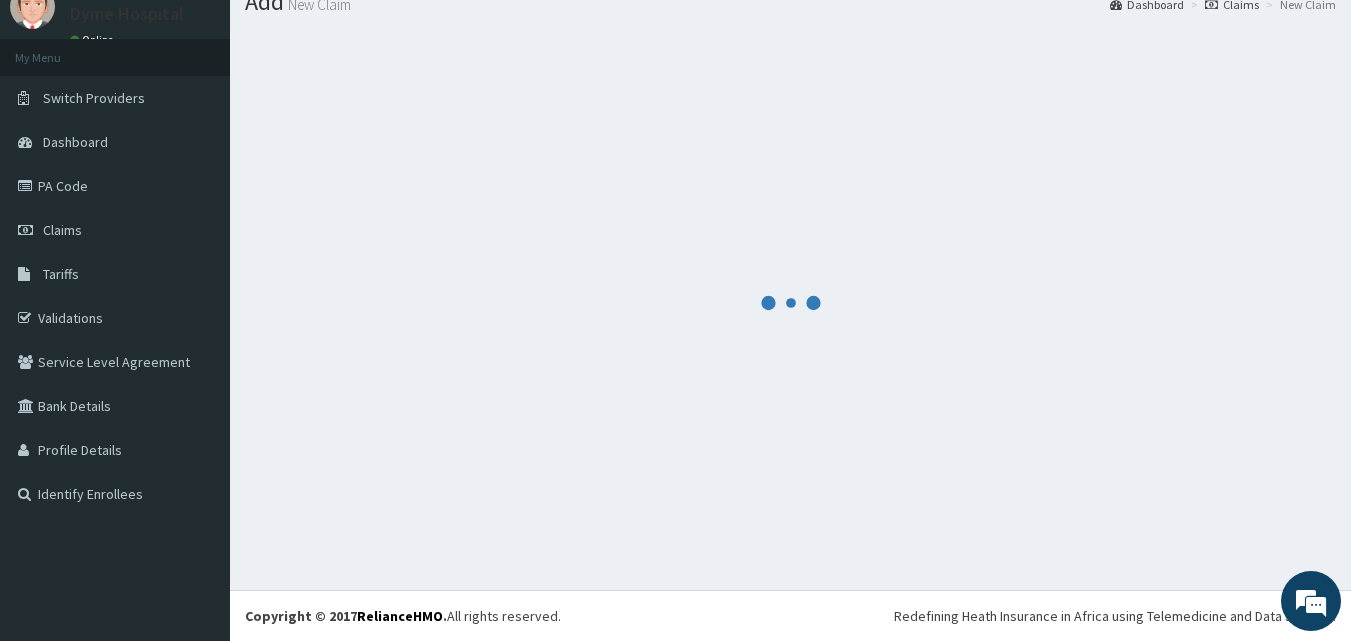 scroll, scrollTop: 721, scrollLeft: 0, axis: vertical 